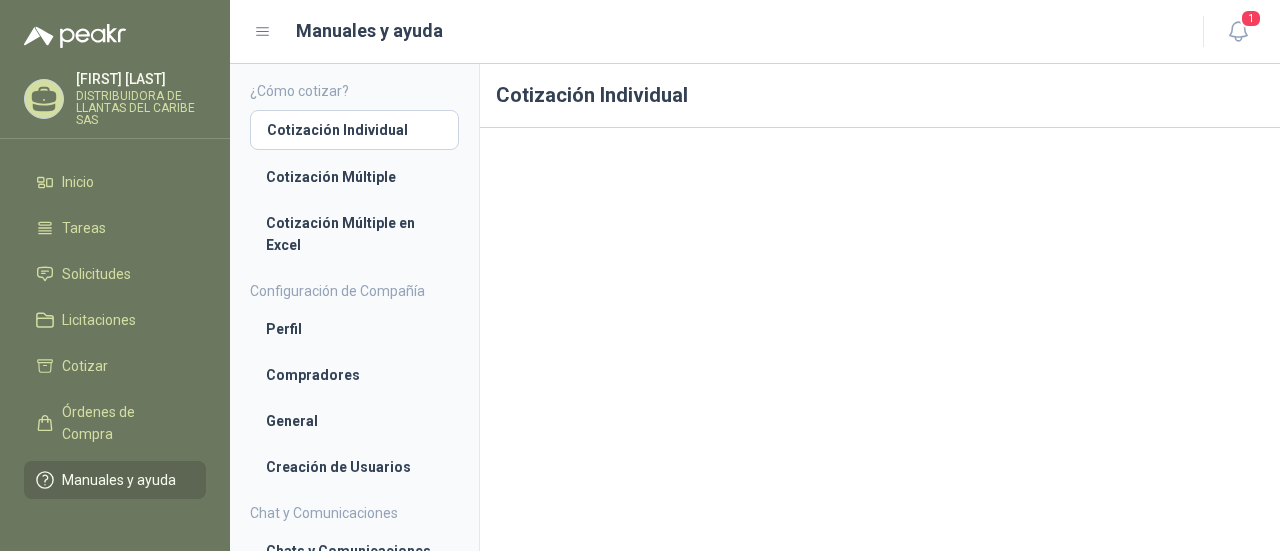 scroll, scrollTop: 0, scrollLeft: 0, axis: both 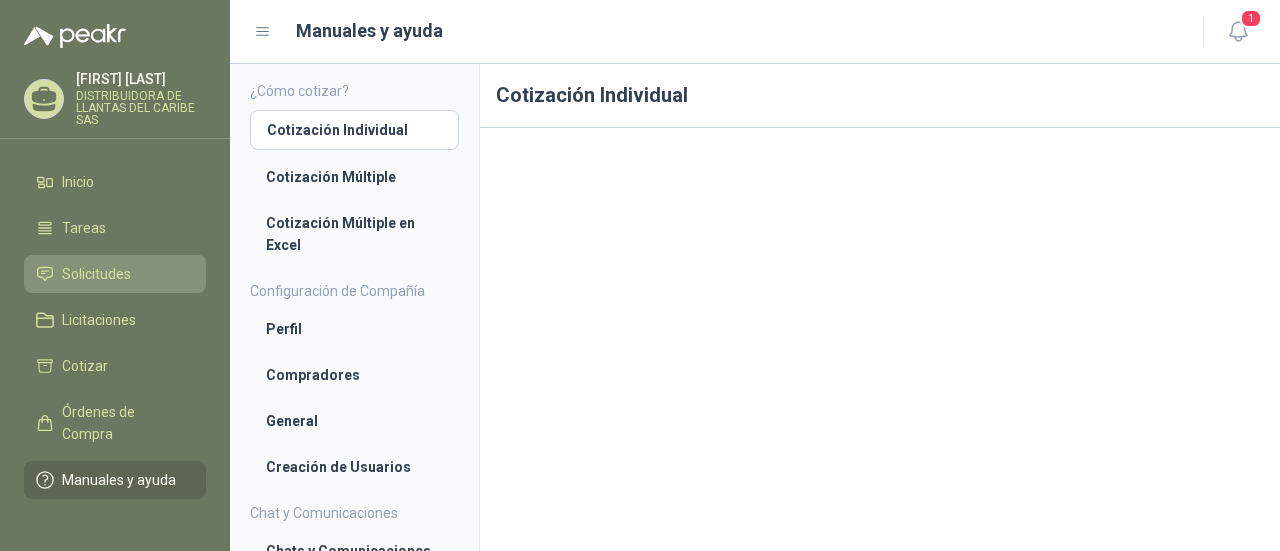 click on "Solicitudes" at bounding box center [96, 274] 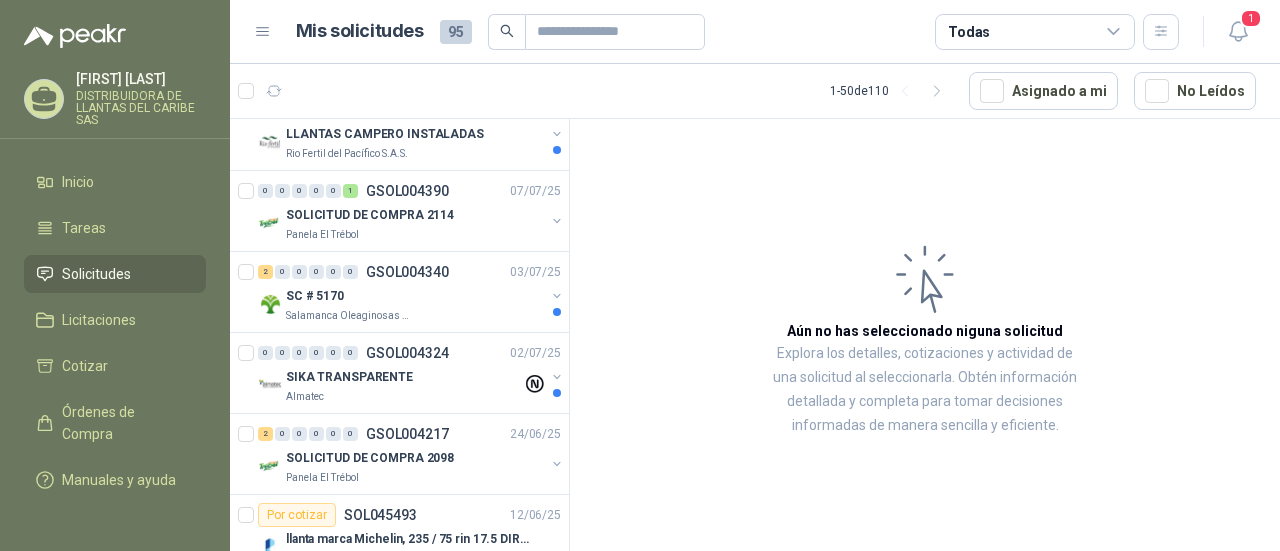 scroll, scrollTop: 355, scrollLeft: 0, axis: vertical 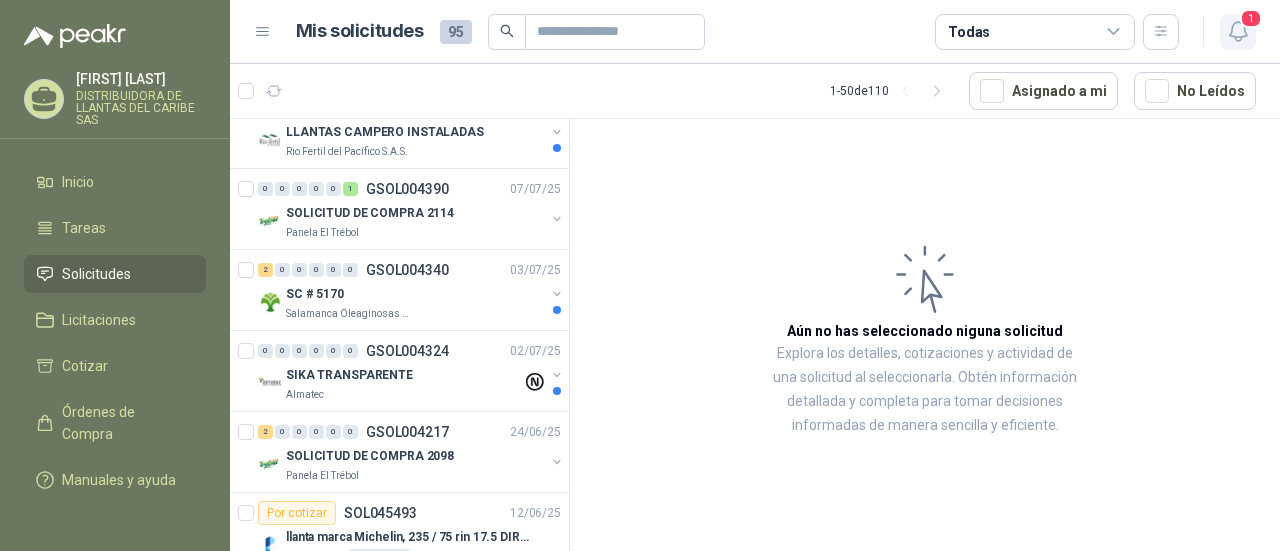 click 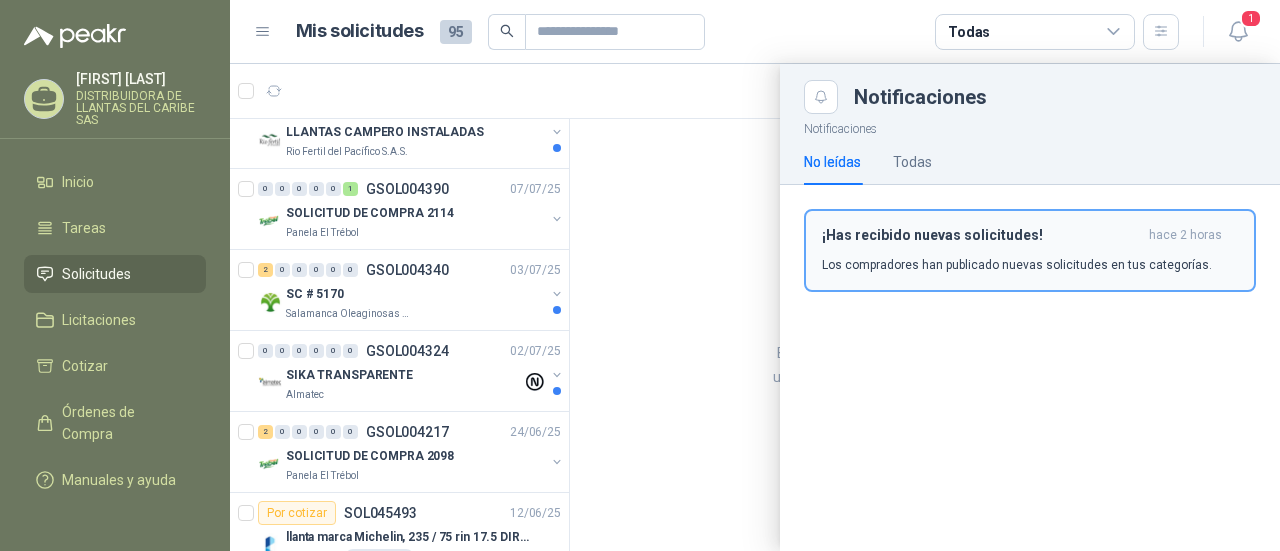 click on "¡Has recibido nuevas solicitudes!" at bounding box center [981, 235] 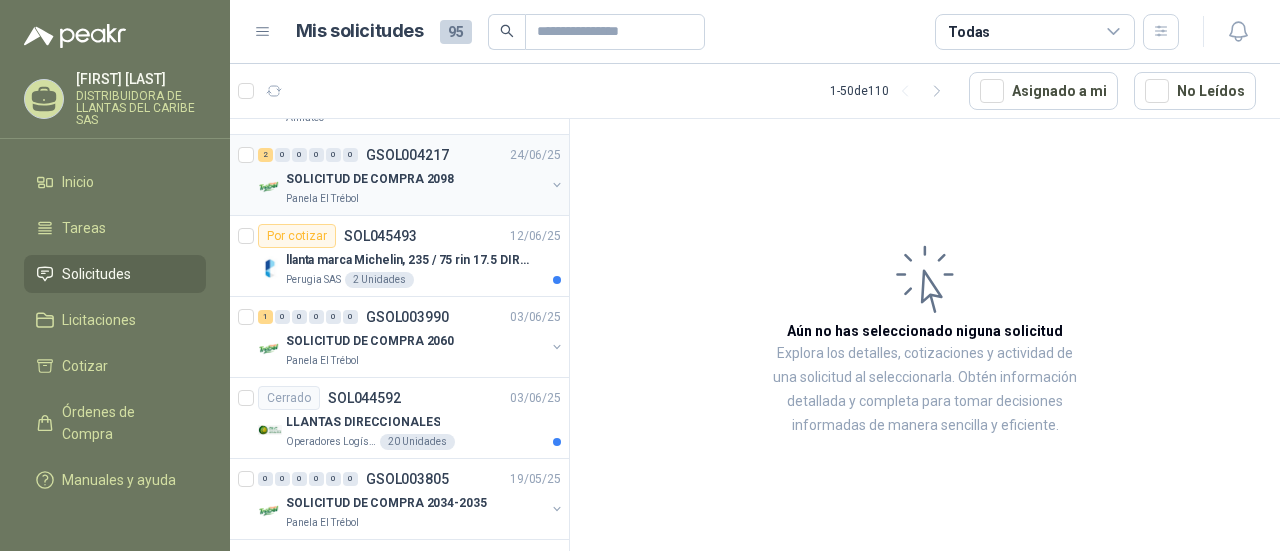 scroll, scrollTop: 630, scrollLeft: 0, axis: vertical 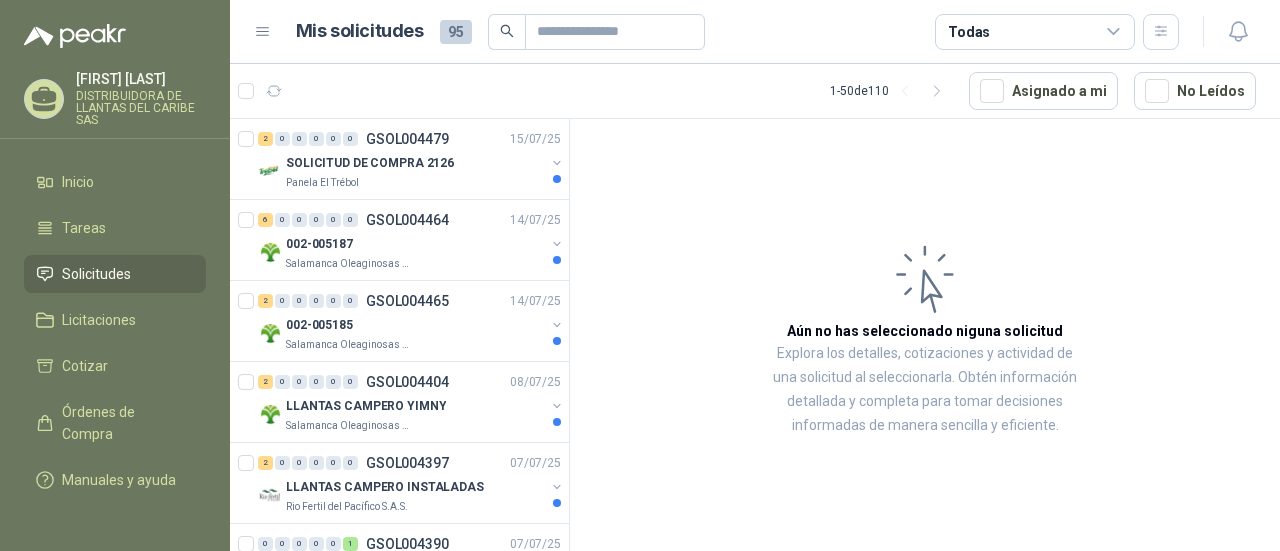 click on "2   0   0   0   0   0   GSOL004479 15/07/25   SOLICITUD DE COMPRA 2126 Panela El Trébol" at bounding box center (399, 159) 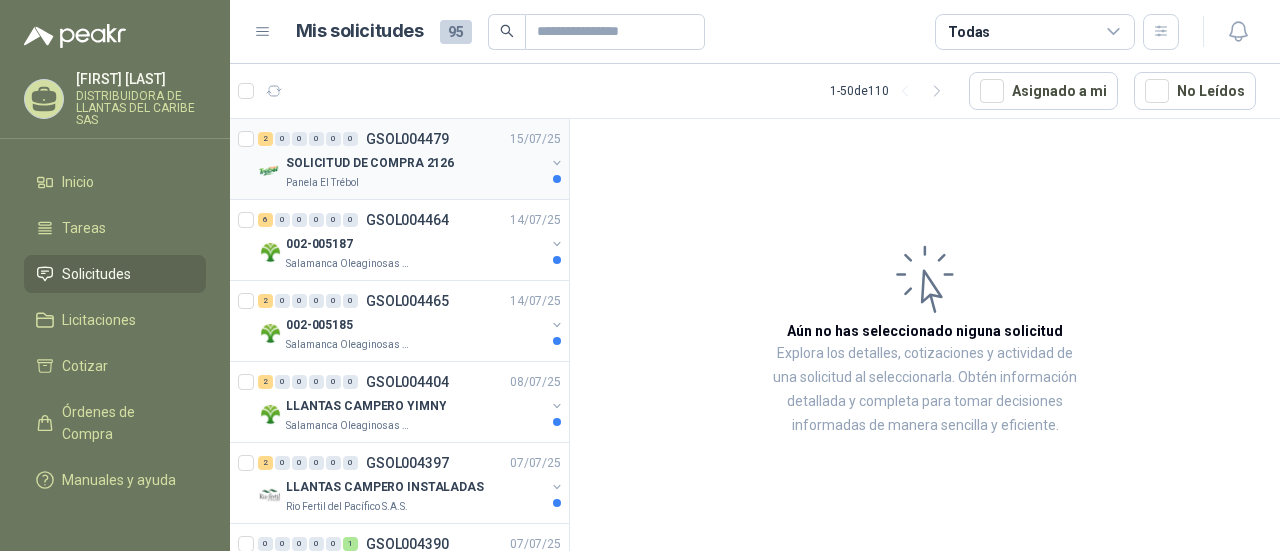 click on "SOLICITUD DE COMPRA 2126" at bounding box center [370, 163] 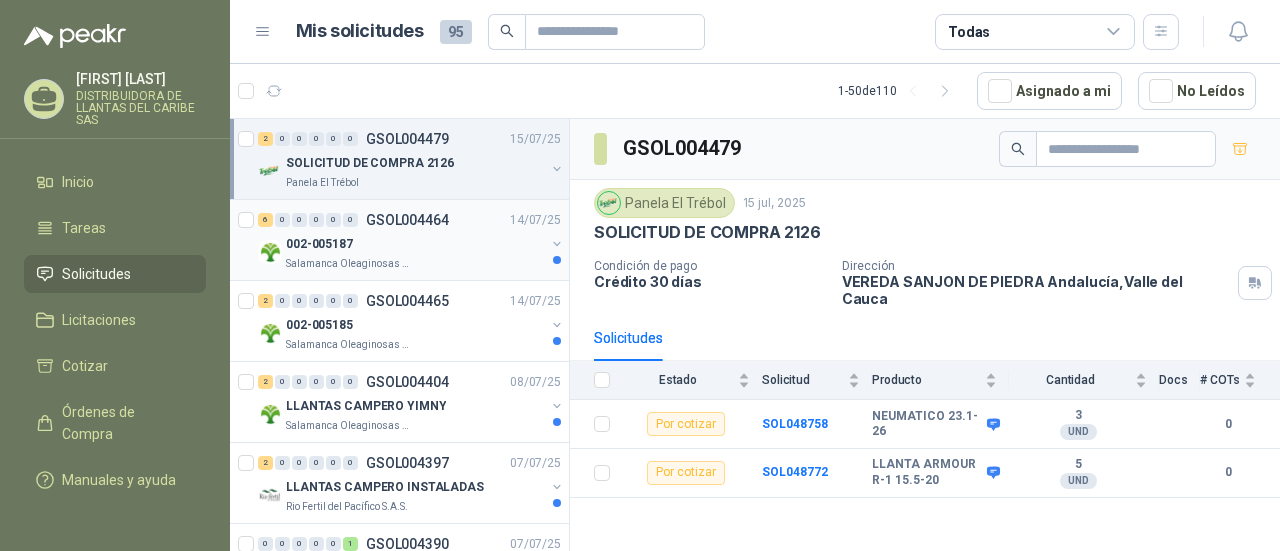 click on "002-005187" at bounding box center (415, 244) 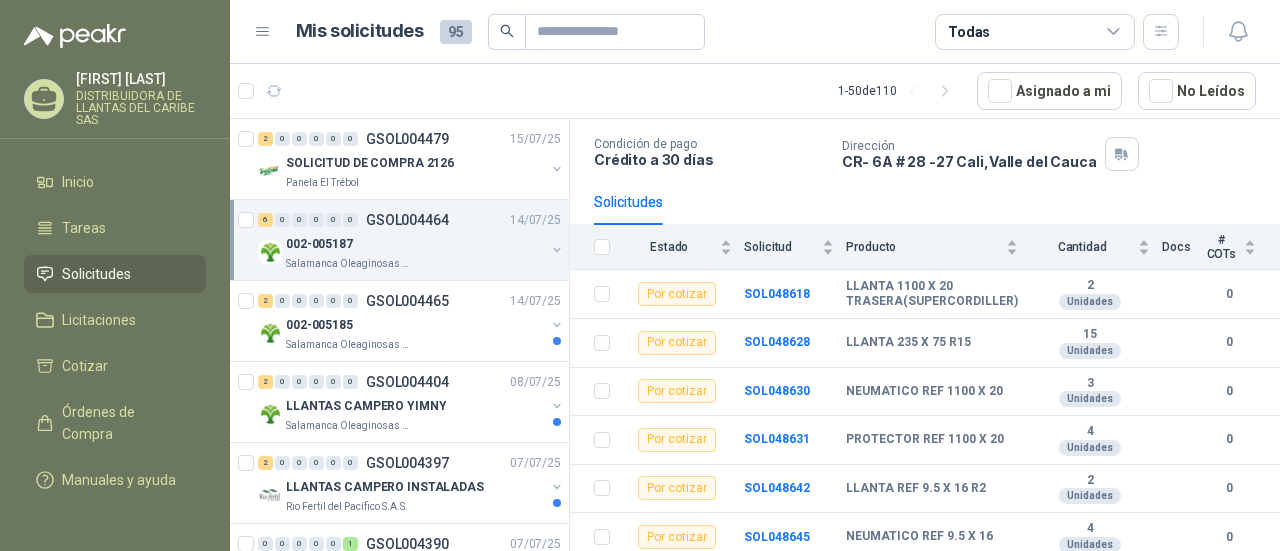 scroll, scrollTop: 124, scrollLeft: 0, axis: vertical 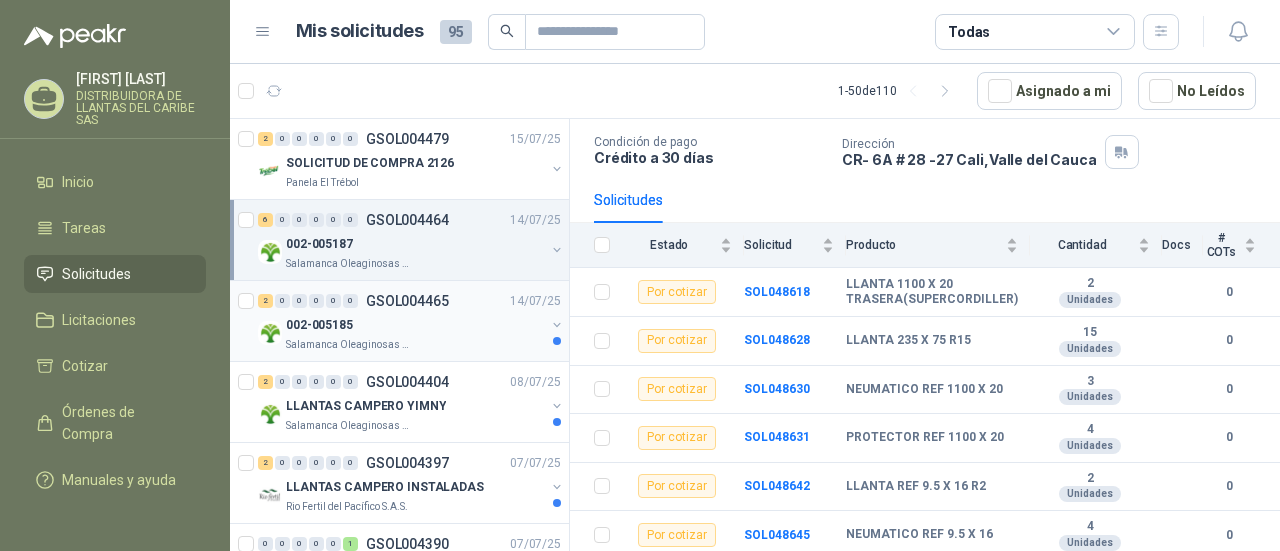 click on "Salamanca Oleaginosas SAS" at bounding box center [349, 345] 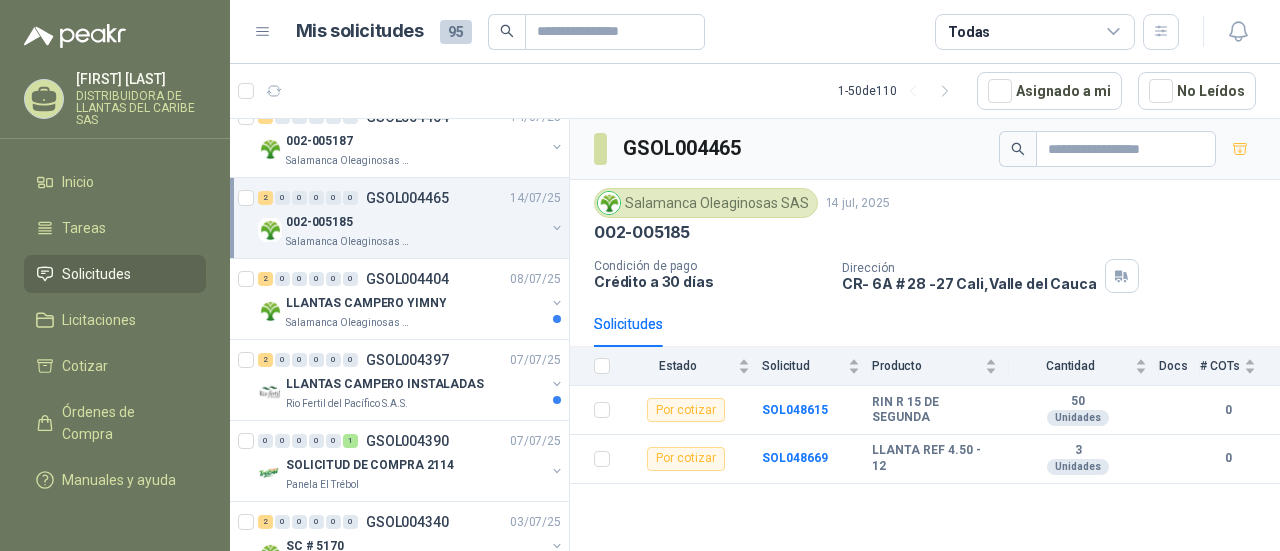 scroll, scrollTop: 104, scrollLeft: 0, axis: vertical 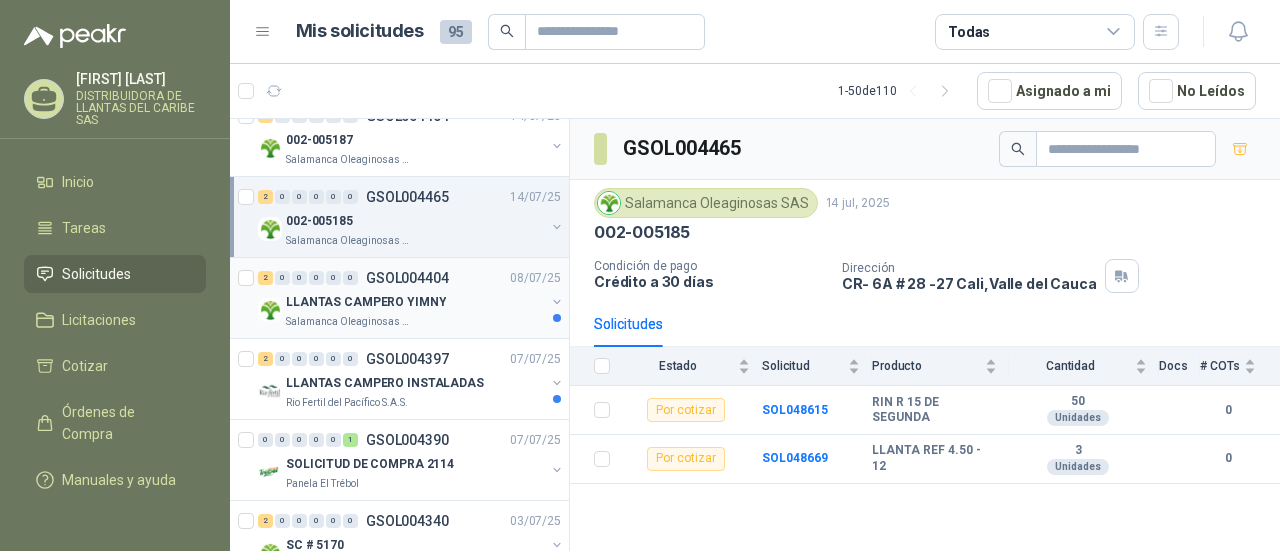 click on "LLANTAS CAMPERO YIMNY" at bounding box center (415, 302) 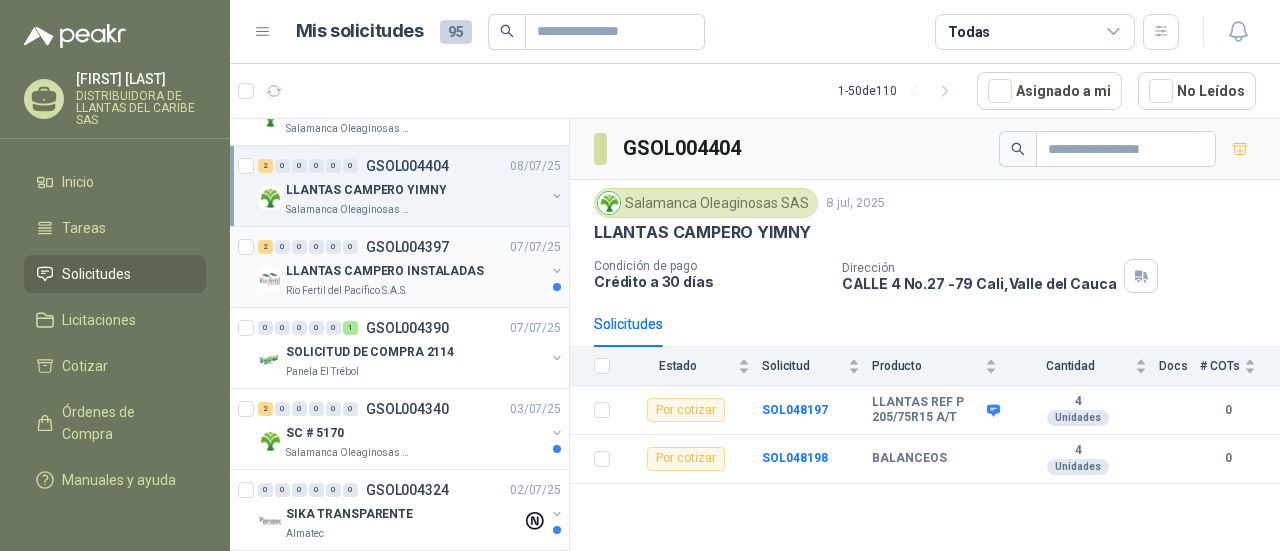 scroll, scrollTop: 218, scrollLeft: 0, axis: vertical 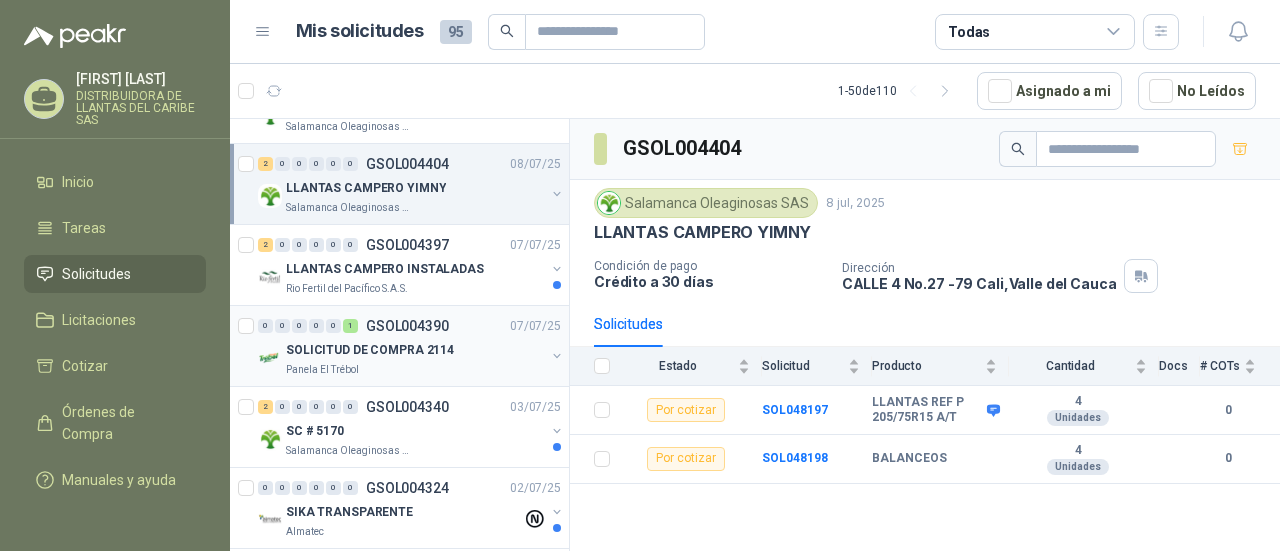 click on "SOLICITUD DE COMPRA 2114" at bounding box center (370, 350) 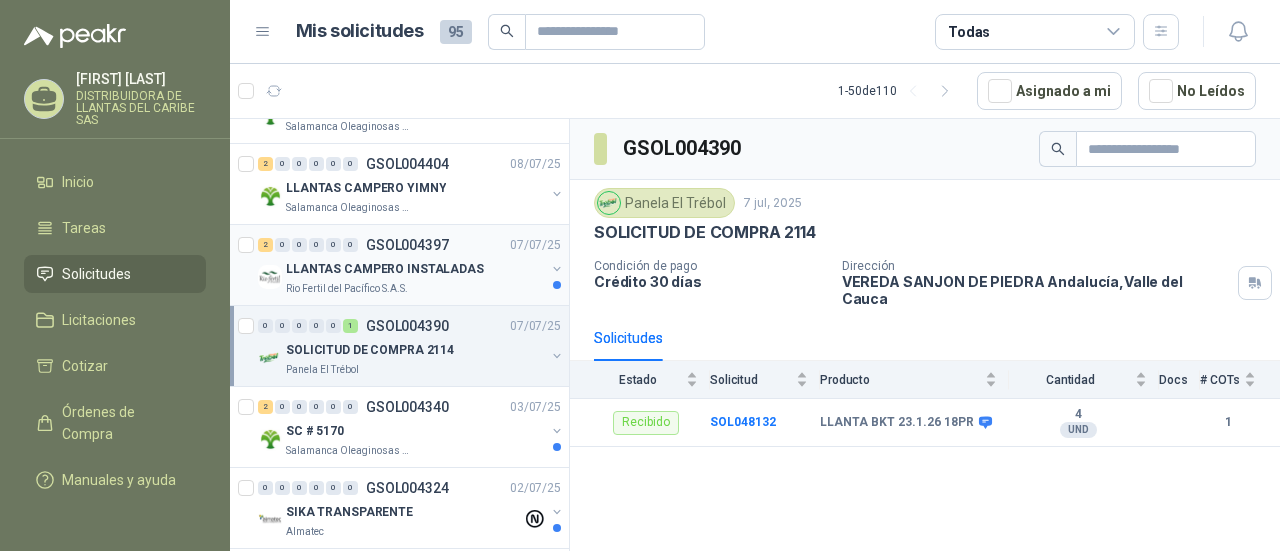 click on "Rio Fertil del Pacífico S.A.S." at bounding box center (415, 289) 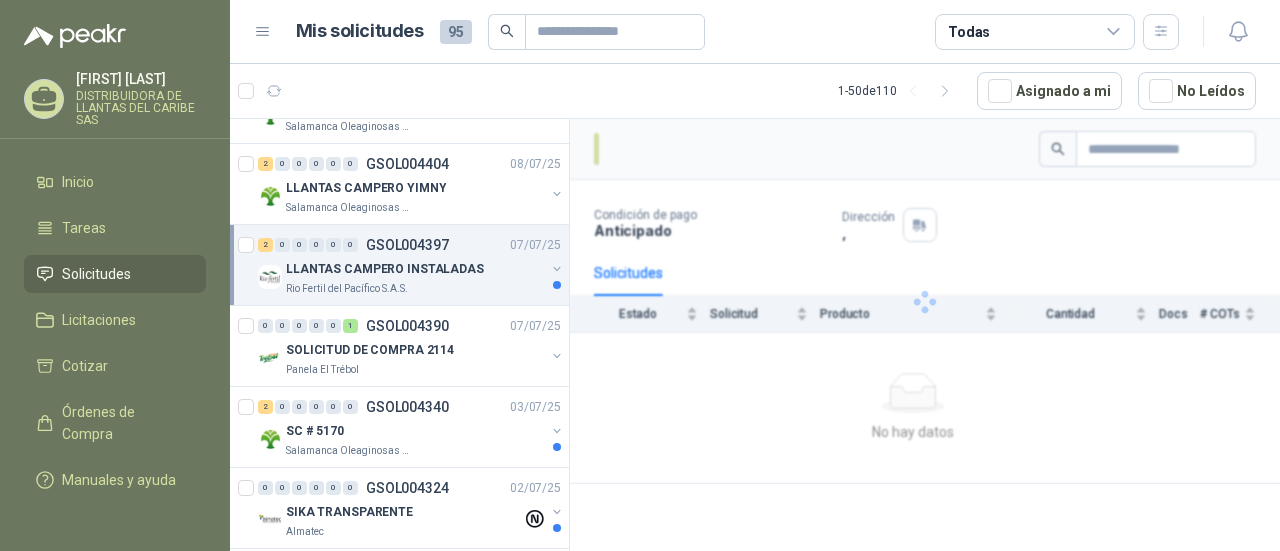 click on "Rio Fertil del Pacífico S.A.S." at bounding box center [415, 289] 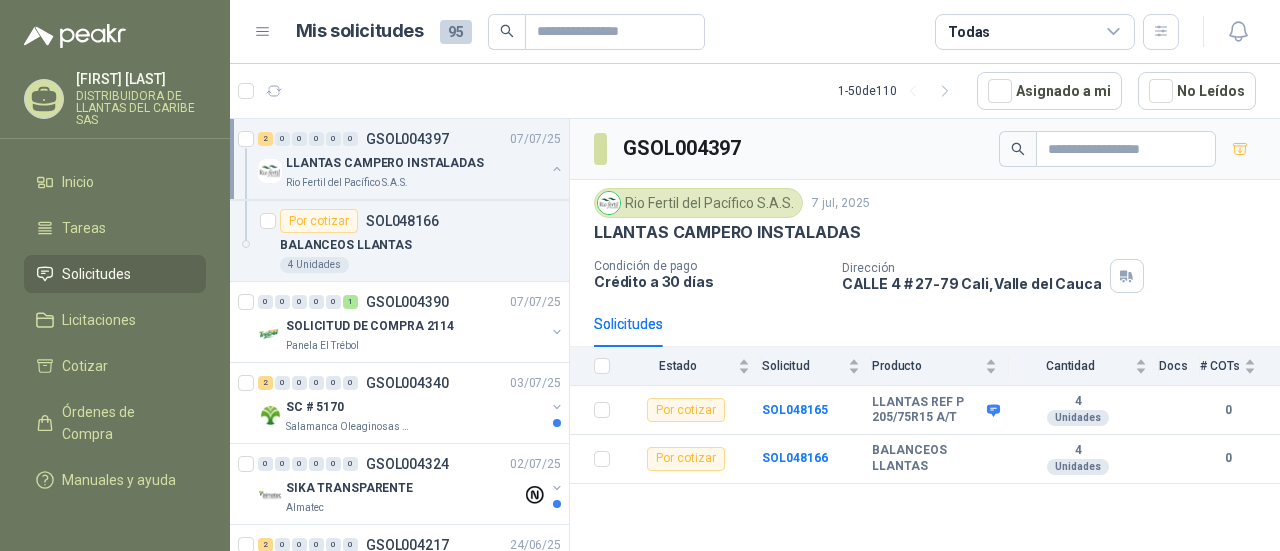 scroll, scrollTop: 405, scrollLeft: 0, axis: vertical 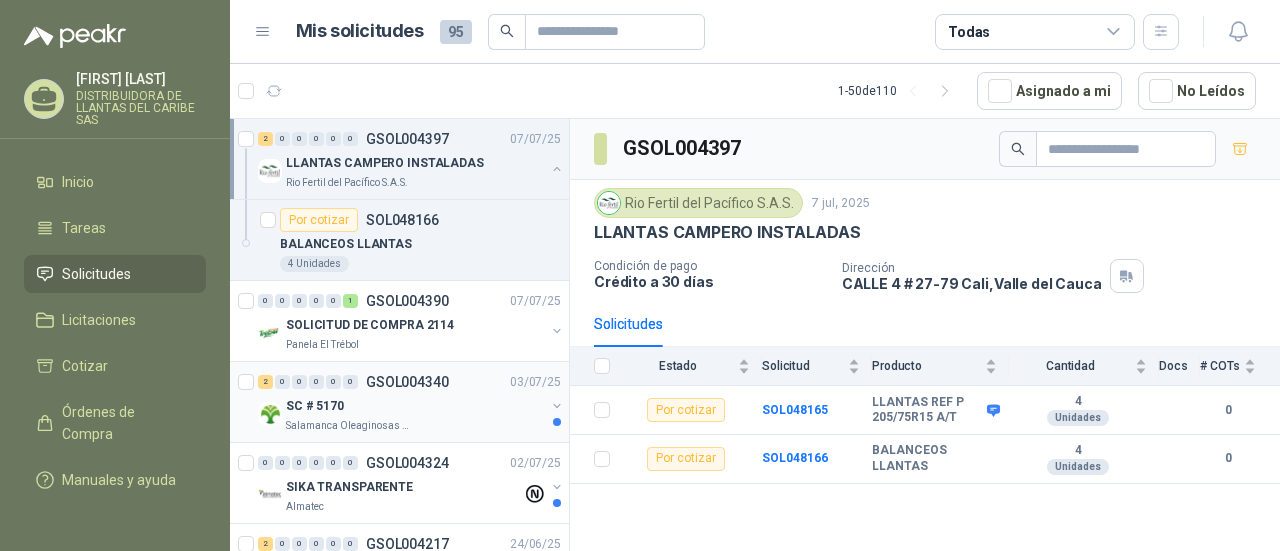click on "GSOL004340" at bounding box center (407, 382) 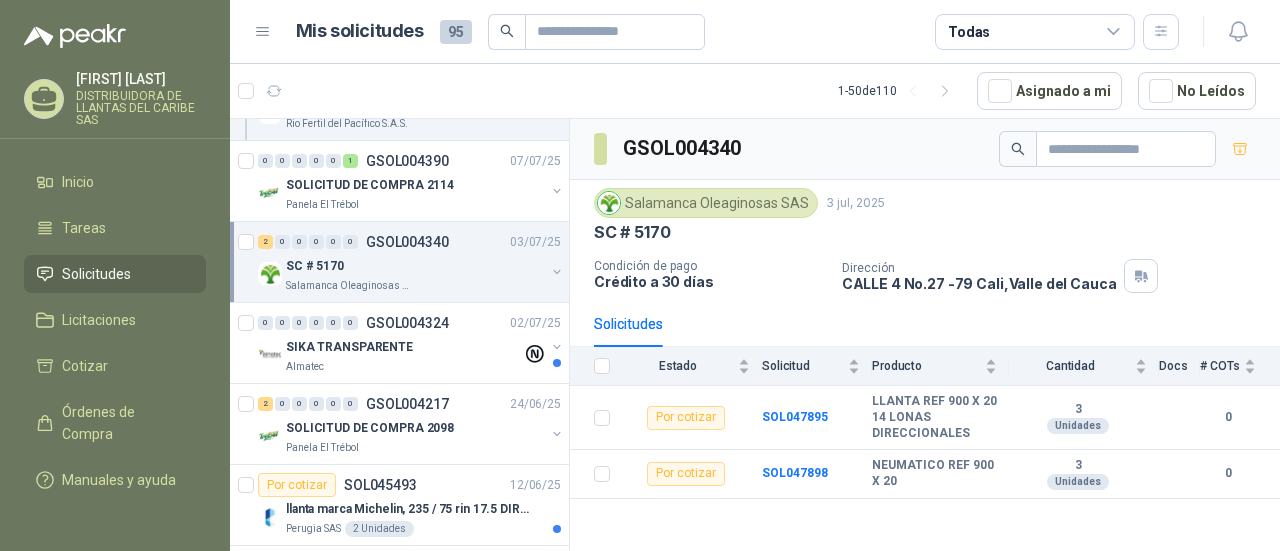 scroll, scrollTop: 546, scrollLeft: 0, axis: vertical 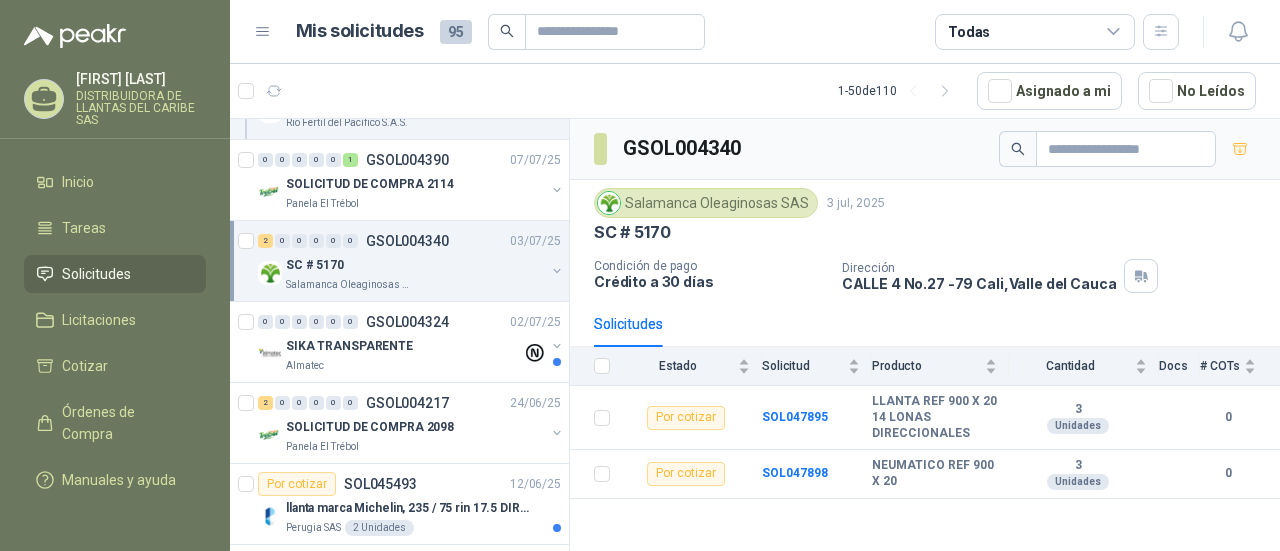click on "Almatec" at bounding box center (404, 366) 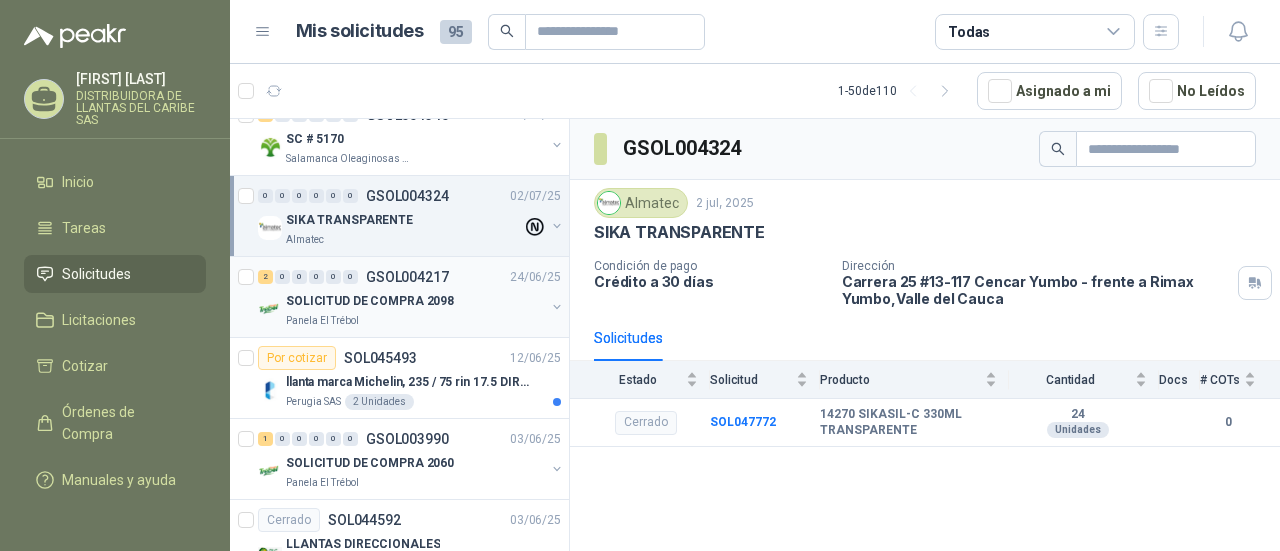 scroll, scrollTop: 673, scrollLeft: 0, axis: vertical 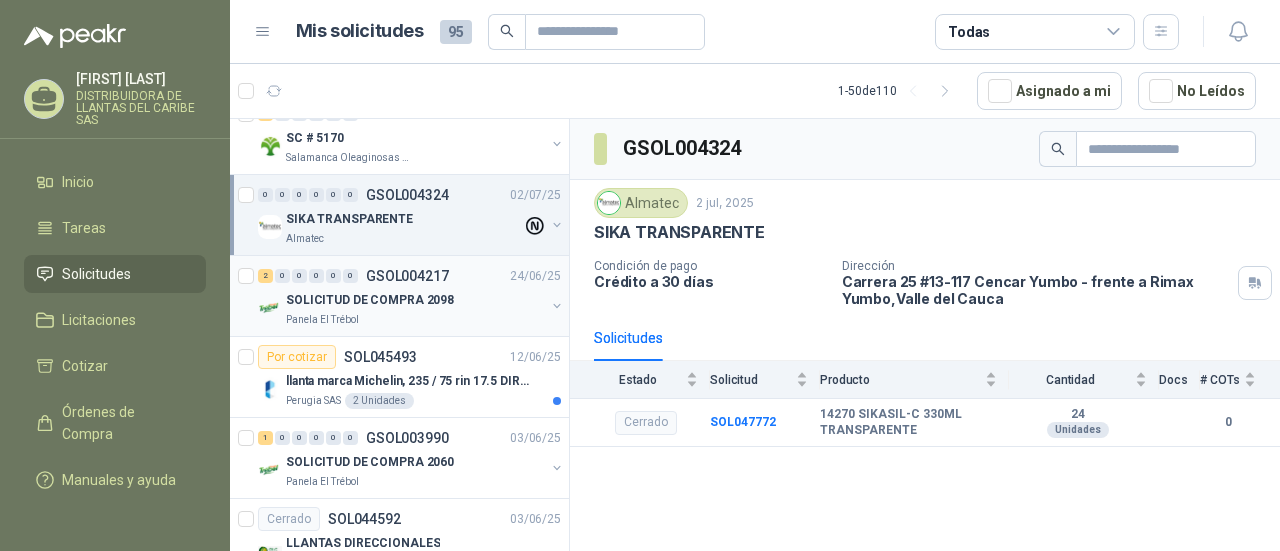 click on "SOLICITUD DE COMPRA 2098" at bounding box center (415, 300) 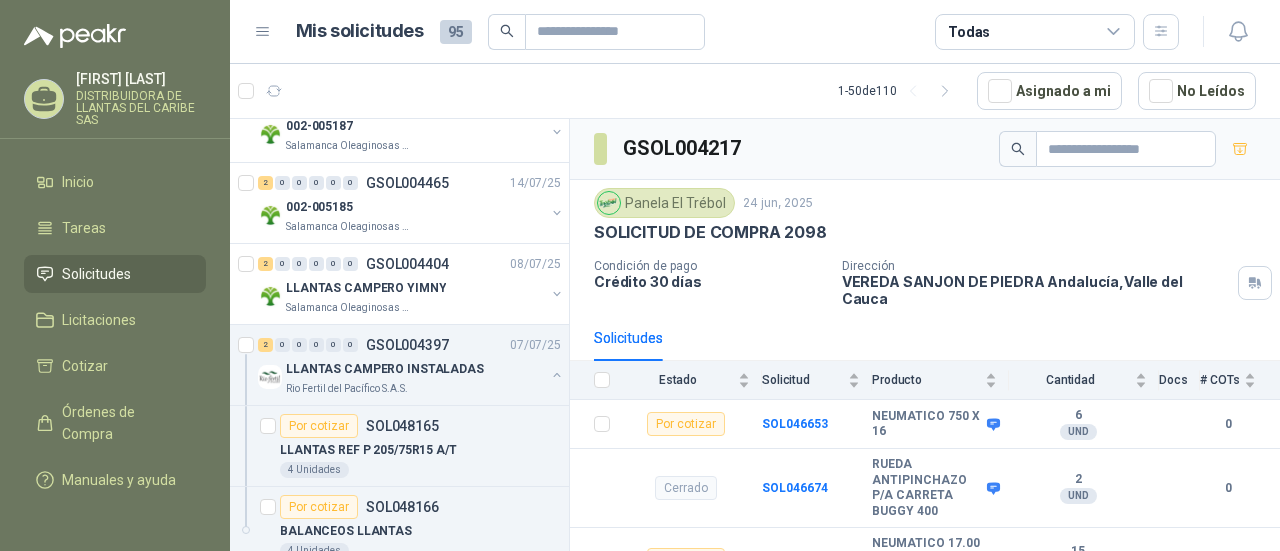 scroll, scrollTop: 0, scrollLeft: 0, axis: both 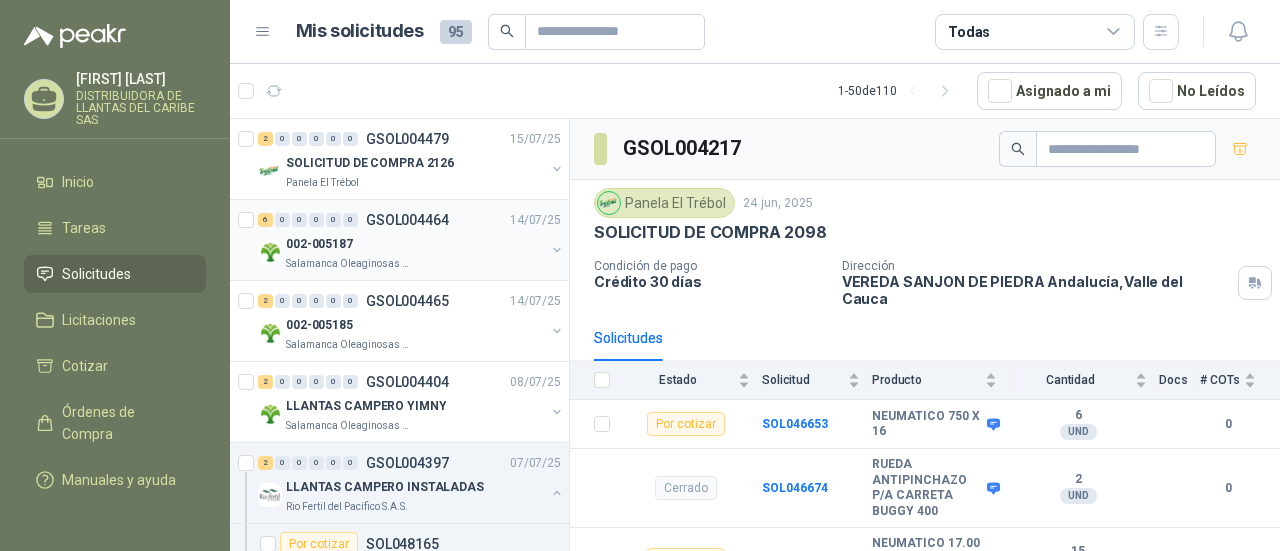 click on "002-005187" at bounding box center [415, 244] 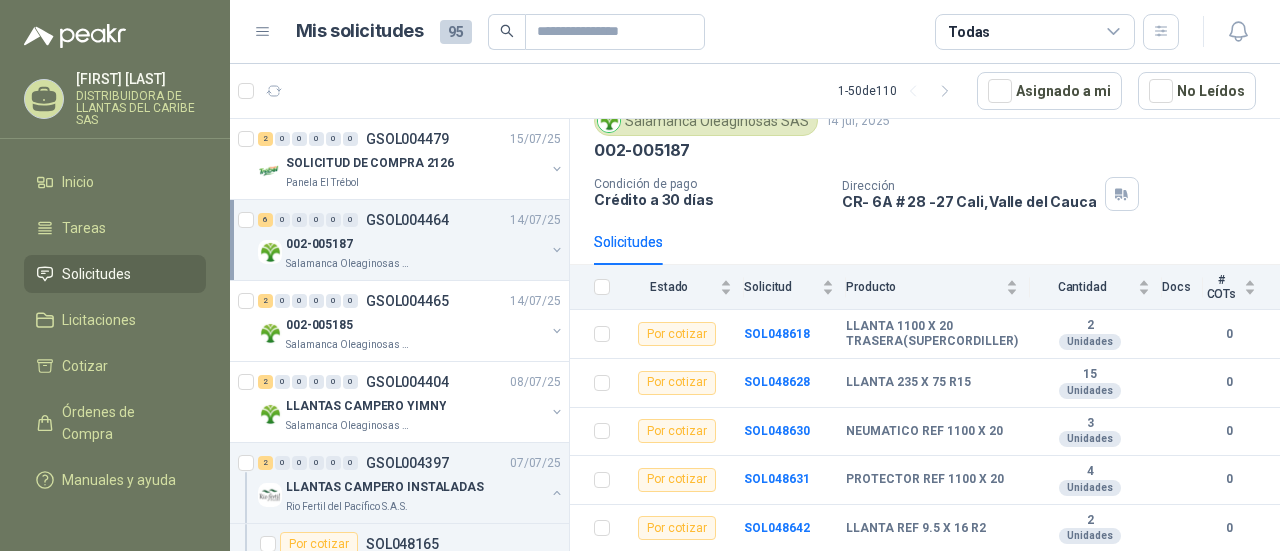 scroll, scrollTop: 124, scrollLeft: 0, axis: vertical 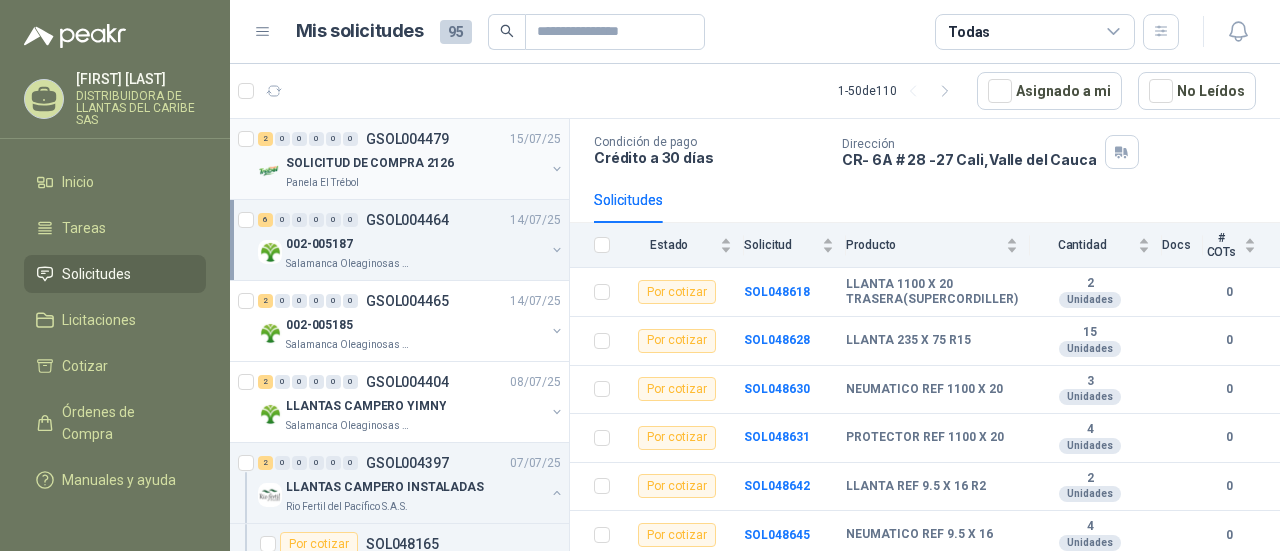 click on "SOLICITUD DE COMPRA 2126" at bounding box center [370, 163] 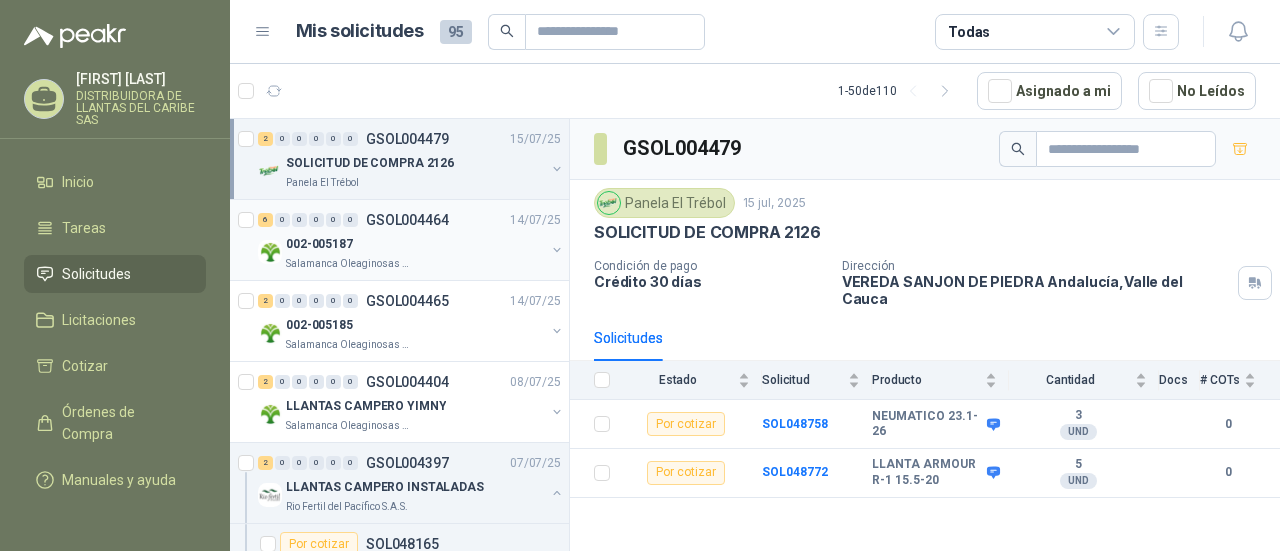 click on "GSOL004464" at bounding box center [407, 220] 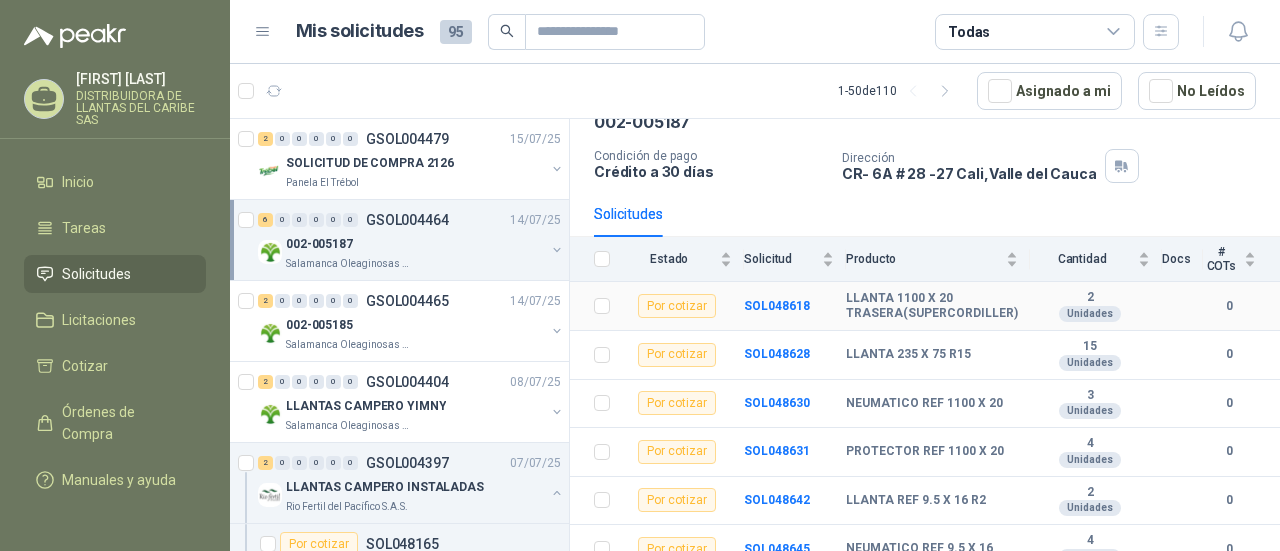 scroll, scrollTop: 124, scrollLeft: 0, axis: vertical 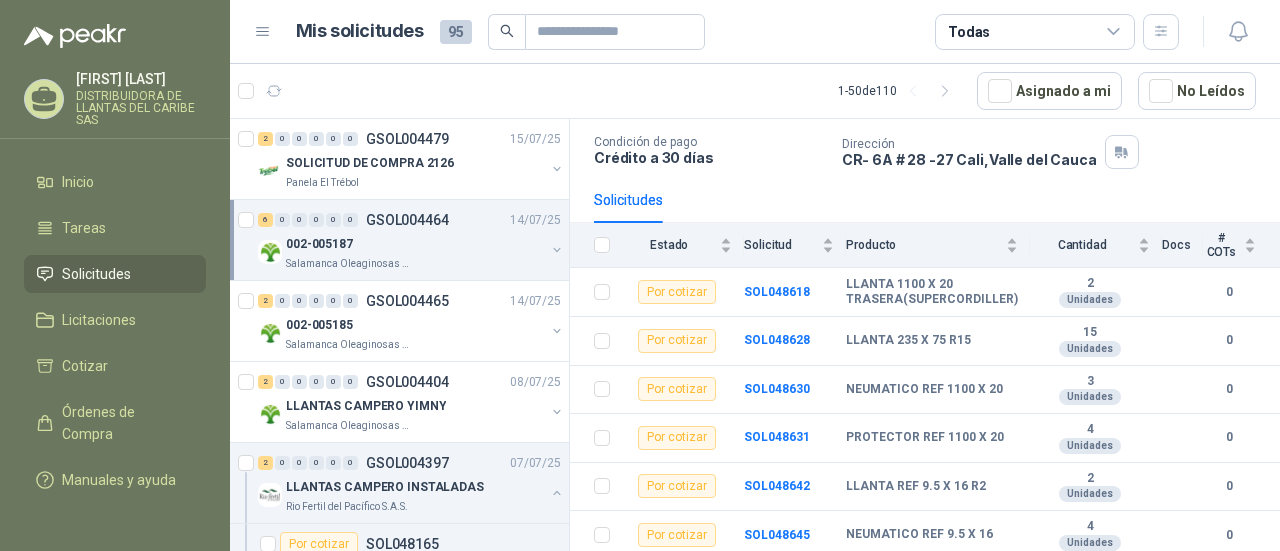 click on "Salamanca Oleaginosas SAS 14 jul, 2025   002-005187 Condición de pago Crédito a 30 días Dirección CR- 6A # 28 -27    [CITY],  [STATE]" at bounding box center (925, 116) 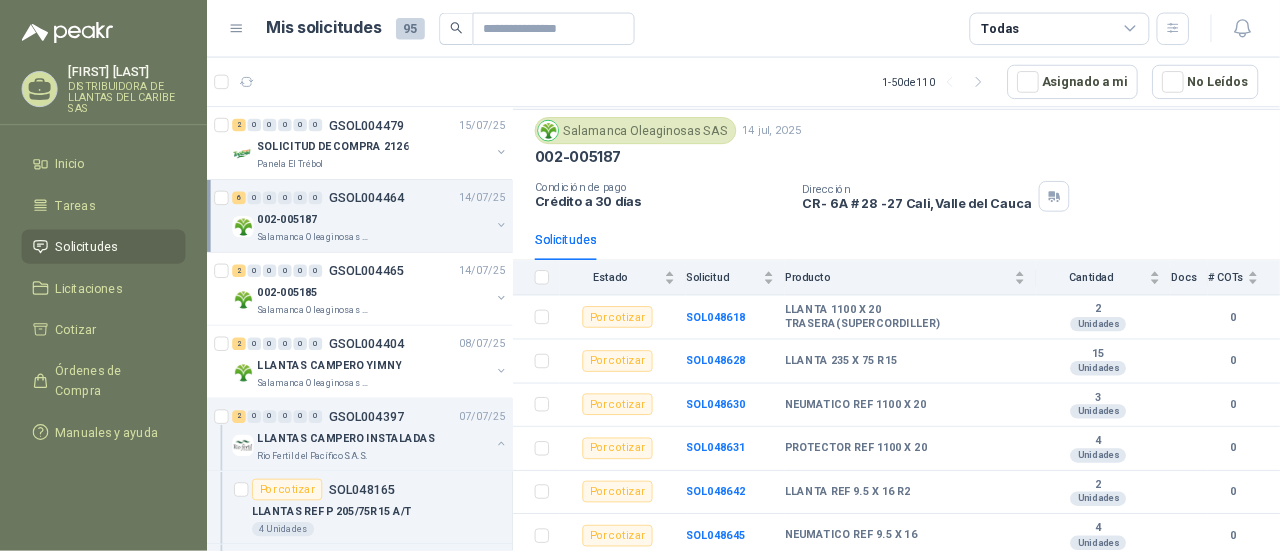 scroll, scrollTop: 0, scrollLeft: 0, axis: both 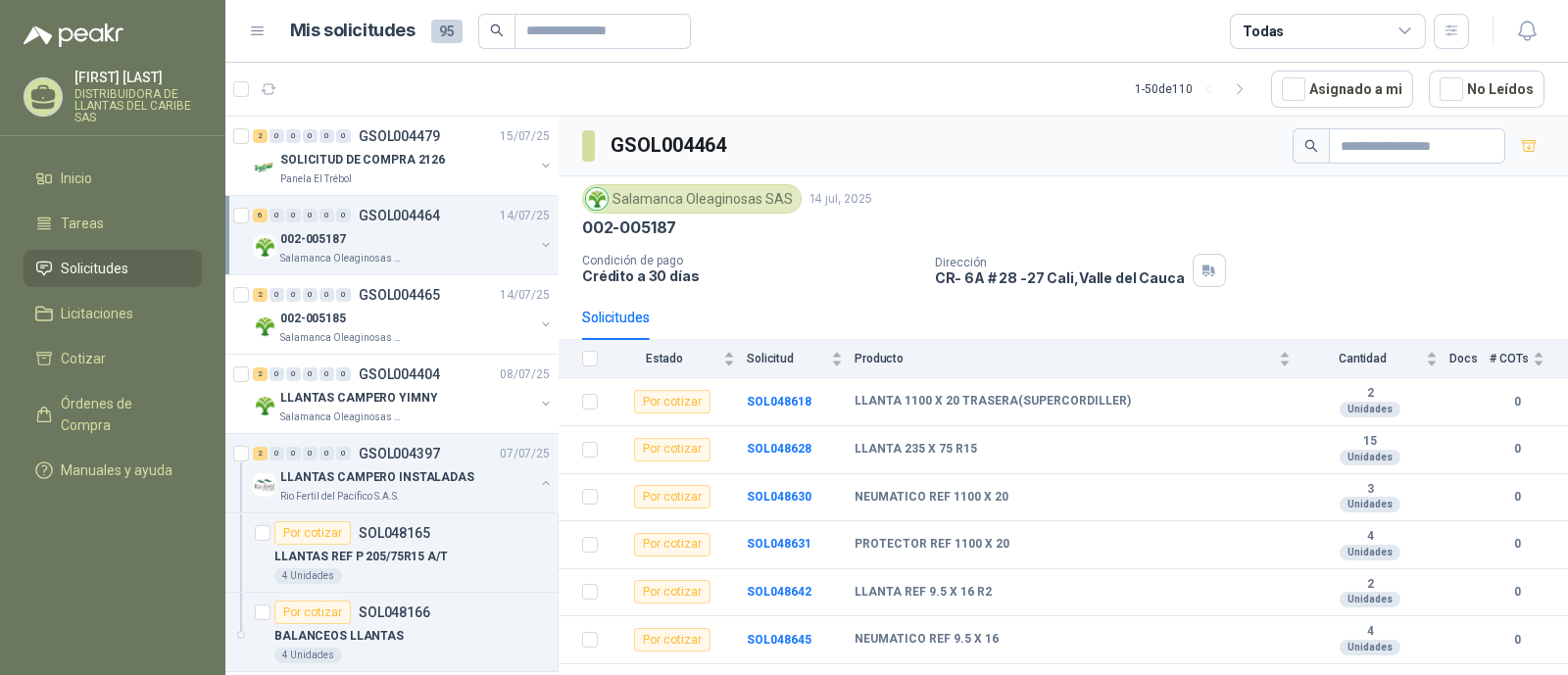 drag, startPoint x: 1223, startPoint y: 2, endPoint x: 1052, endPoint y: 310, distance: 352.2854 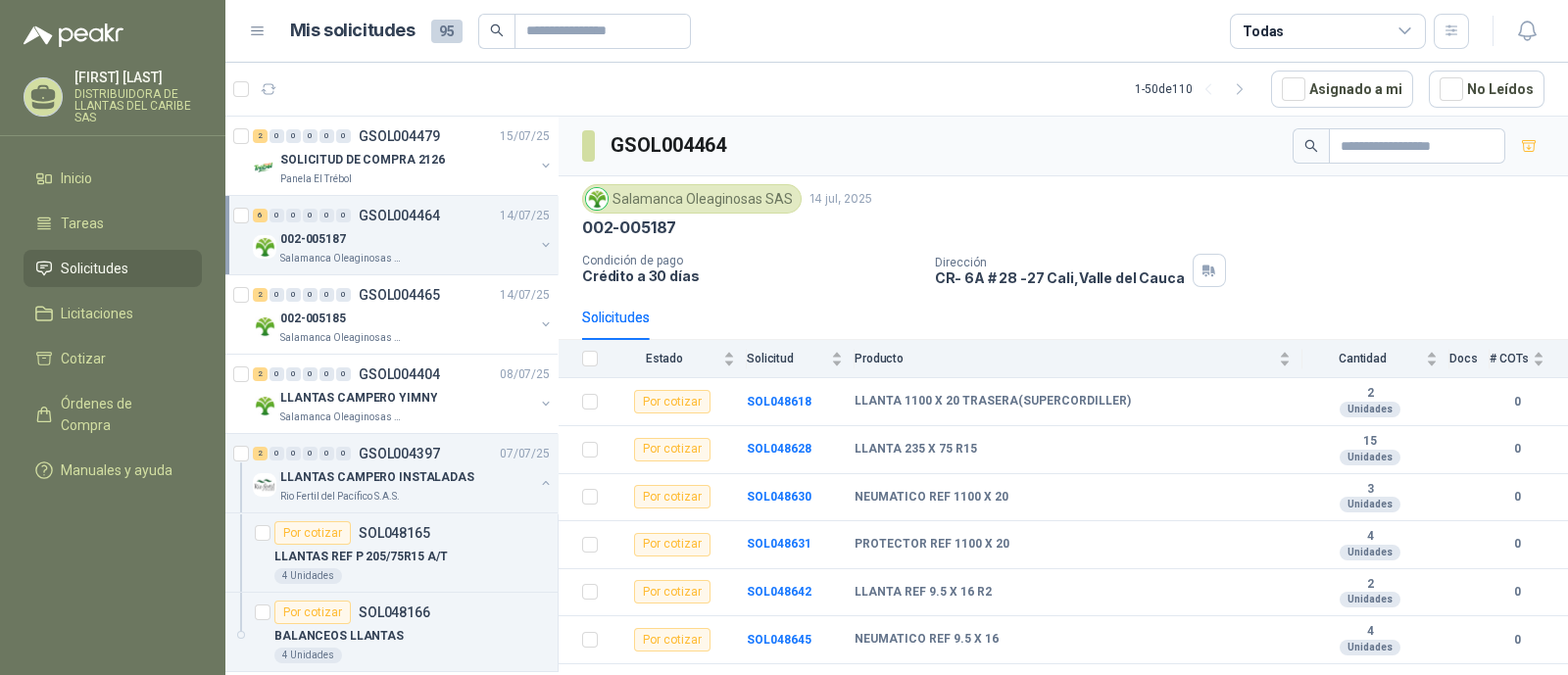 click on "Crédito a 30 días" at bounding box center (751, 275) 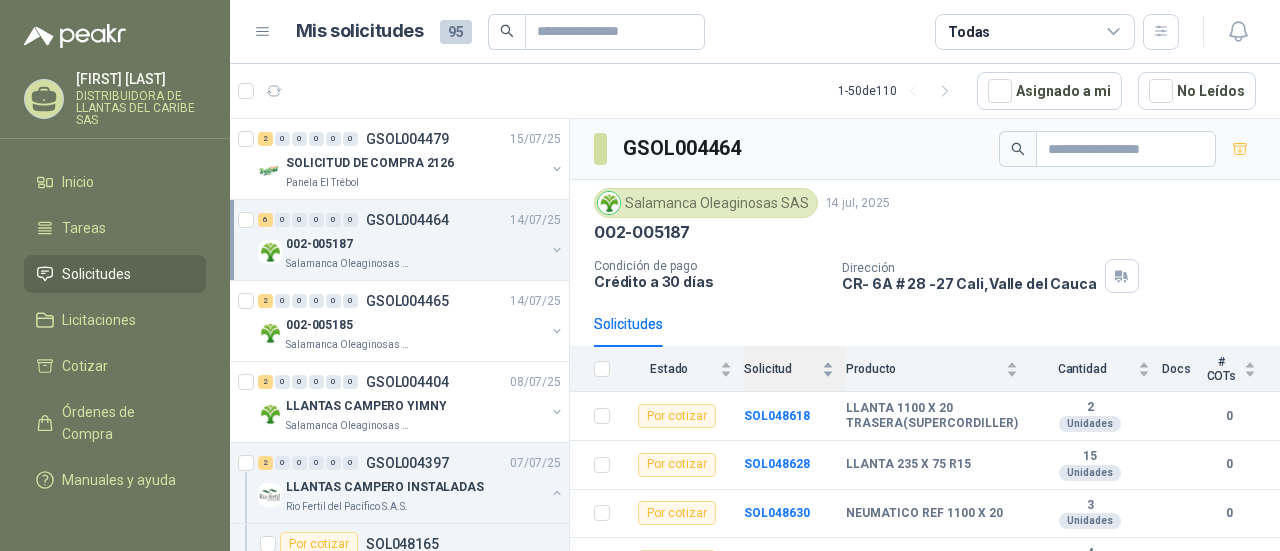 drag, startPoint x: 1599, startPoint y: 0, endPoint x: 827, endPoint y: 350, distance: 847.63434 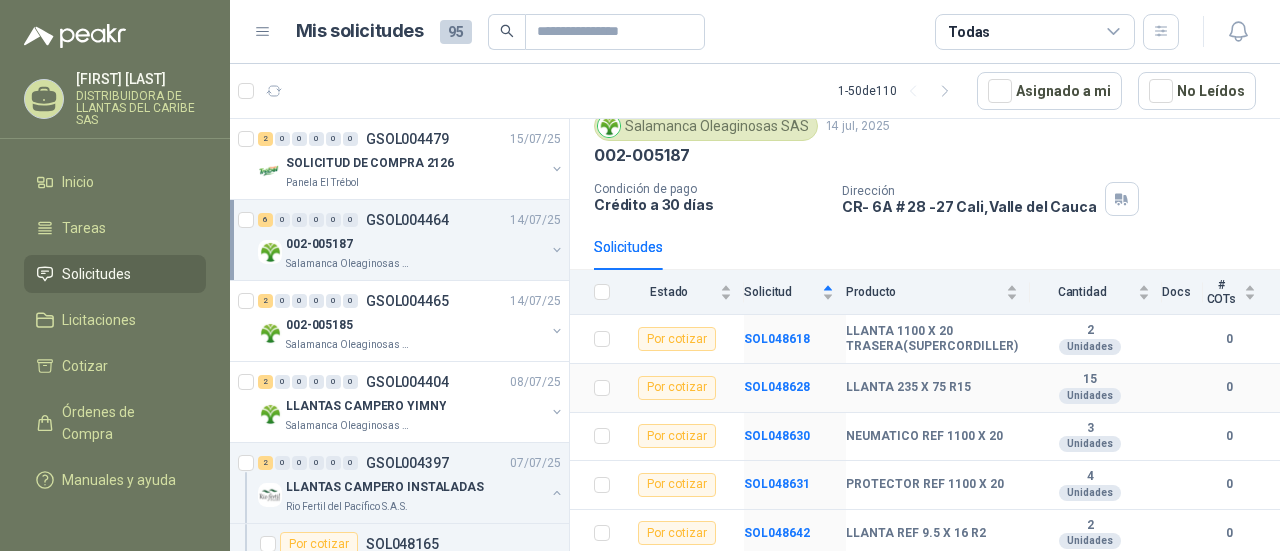 scroll, scrollTop: 124, scrollLeft: 0, axis: vertical 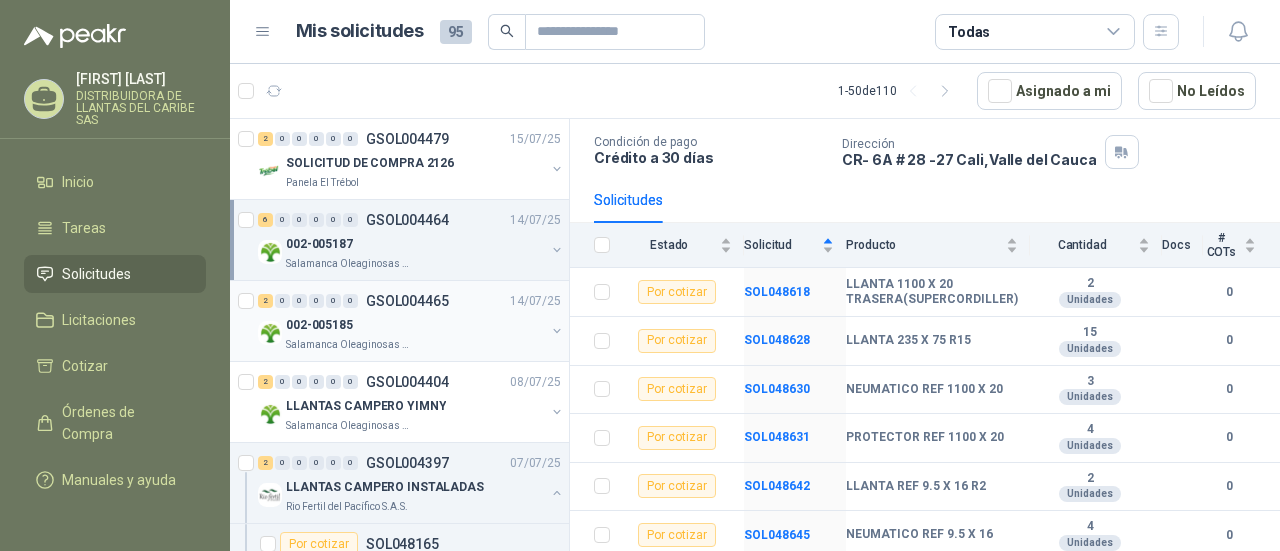 click on "Salamanca Oleaginosas SAS" at bounding box center (349, 345) 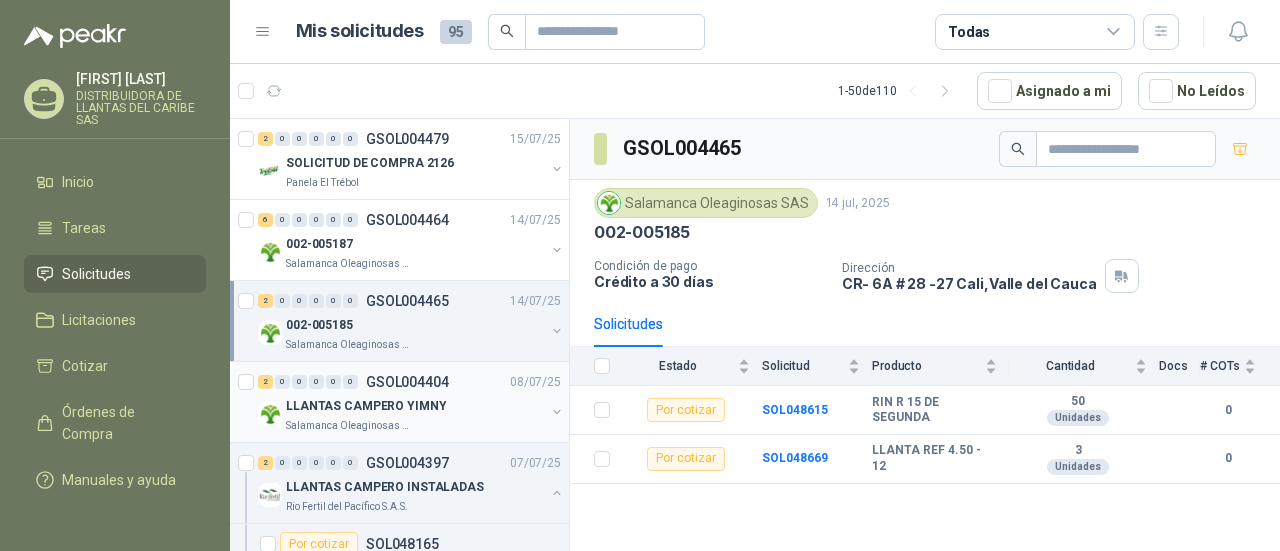 click on "LLANTAS CAMPERO YIMNY" at bounding box center (366, 406) 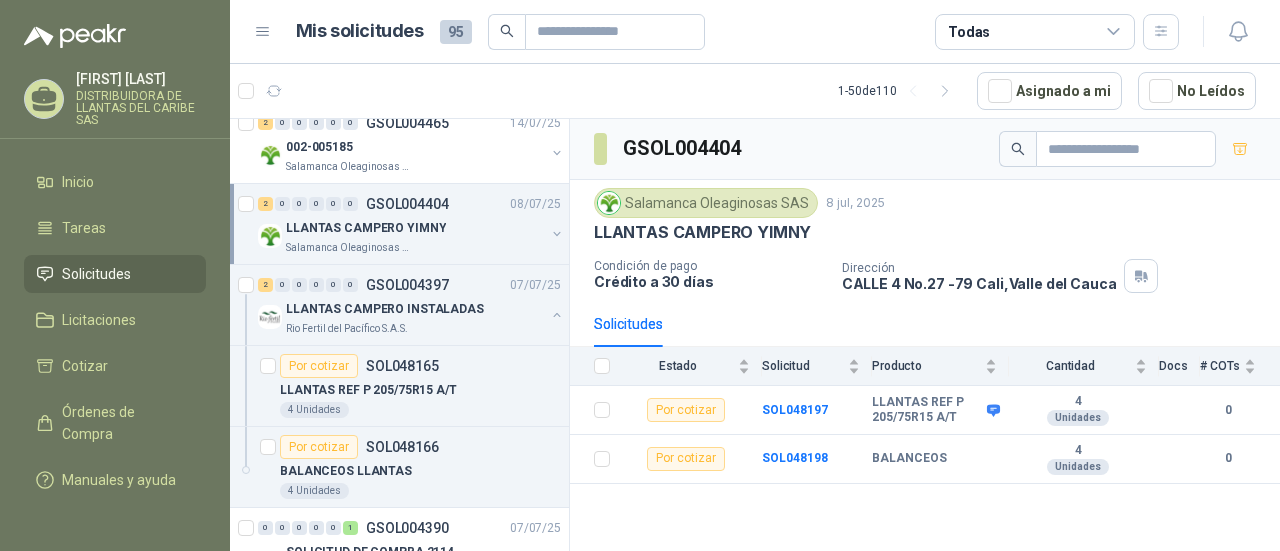 scroll, scrollTop: 188, scrollLeft: 0, axis: vertical 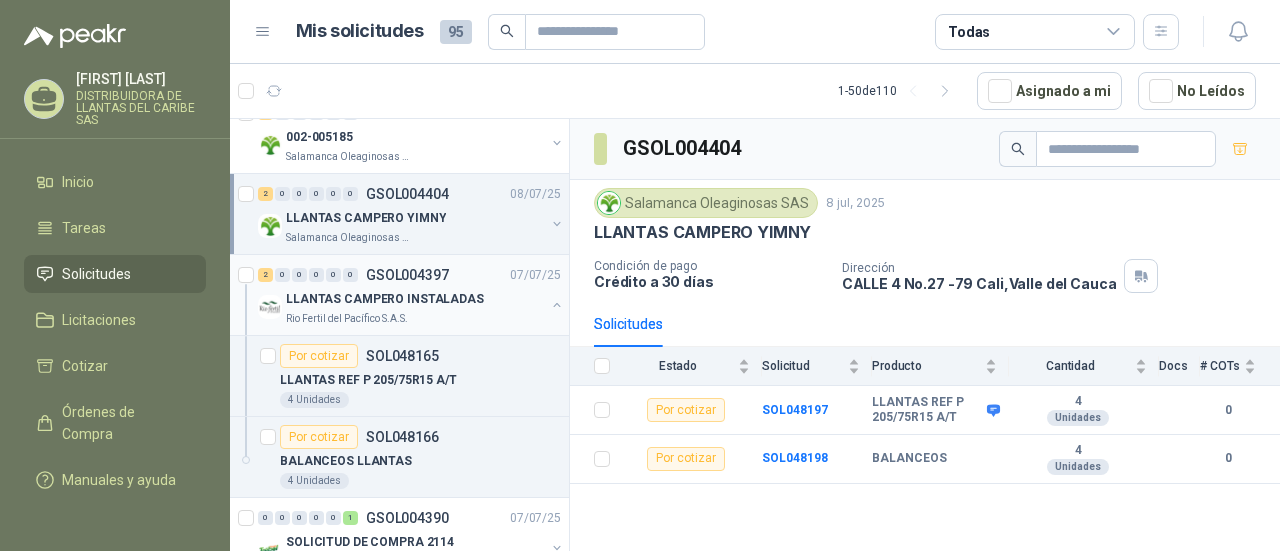 click on "Rio Fertil del Pacífico S.A.S." at bounding box center (347, 319) 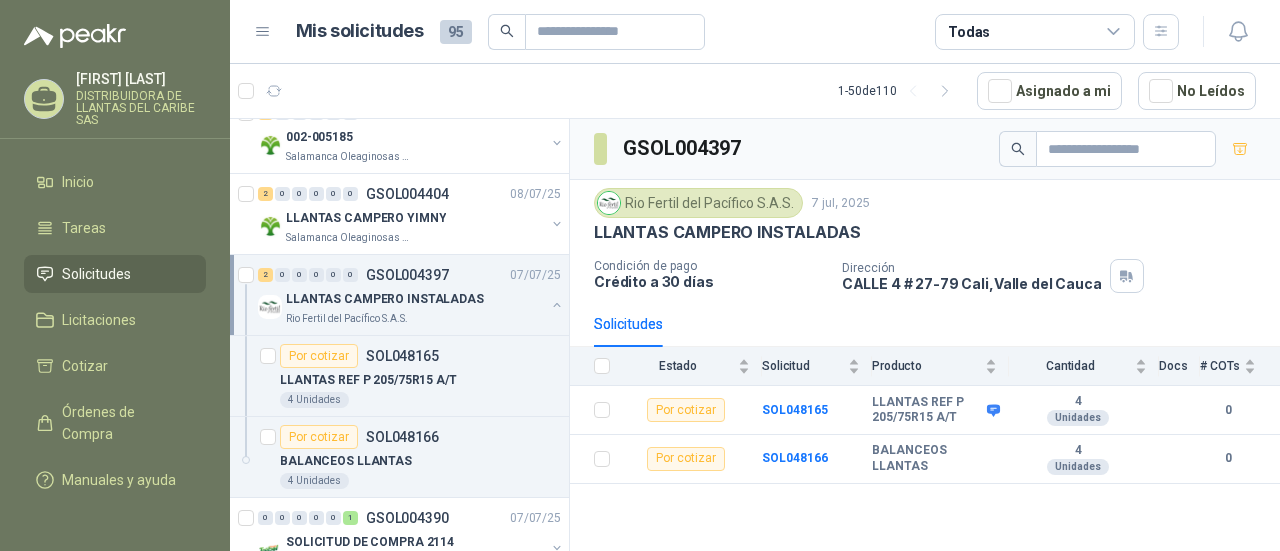 click at bounding box center [557, 305] 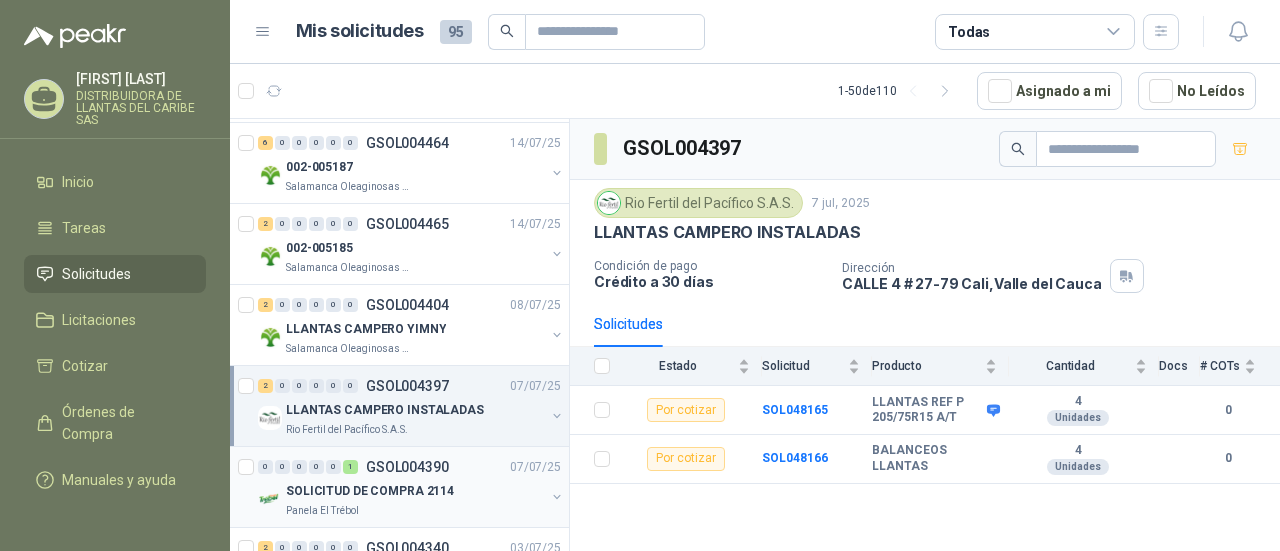 scroll, scrollTop: 73, scrollLeft: 0, axis: vertical 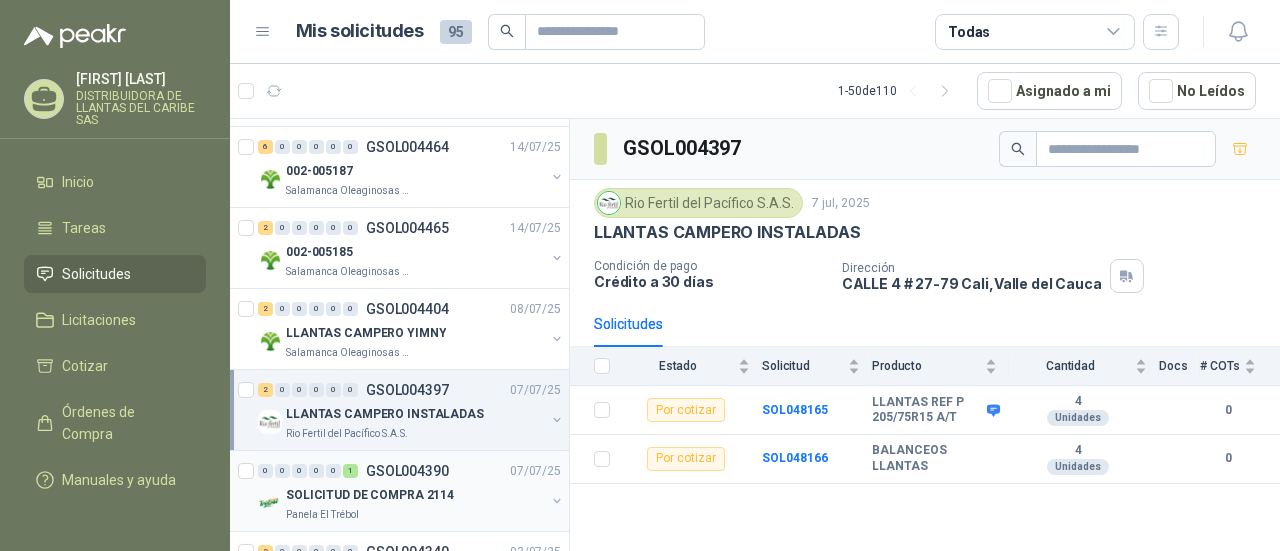 click on "LLANTAS CAMPERO YIMNY" at bounding box center [366, 333] 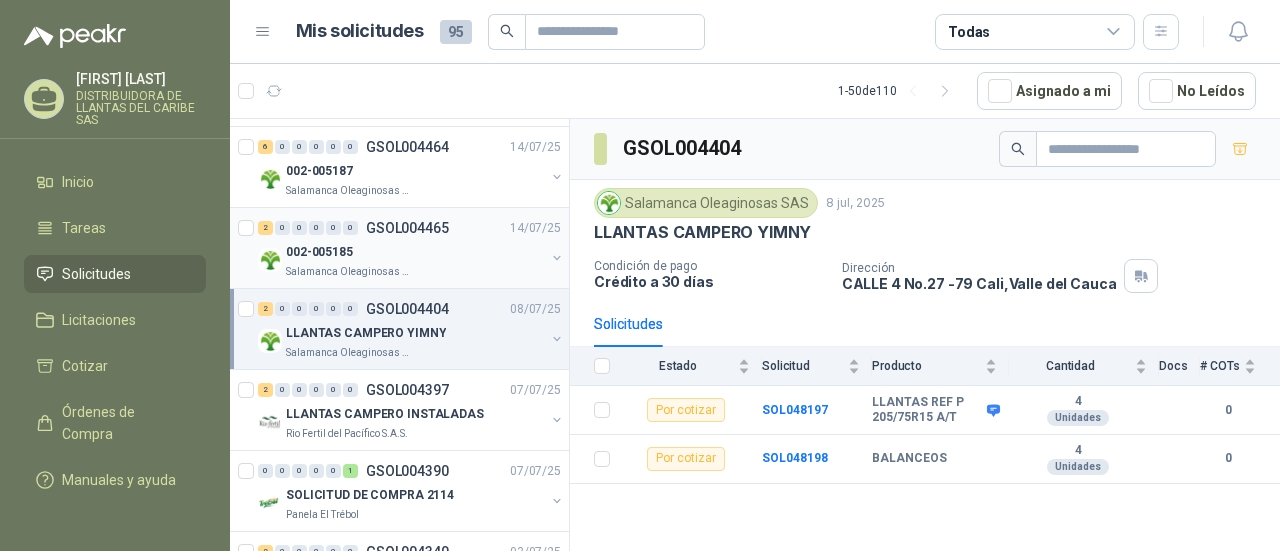 click on "Salamanca Oleaginosas SAS" at bounding box center (415, 272) 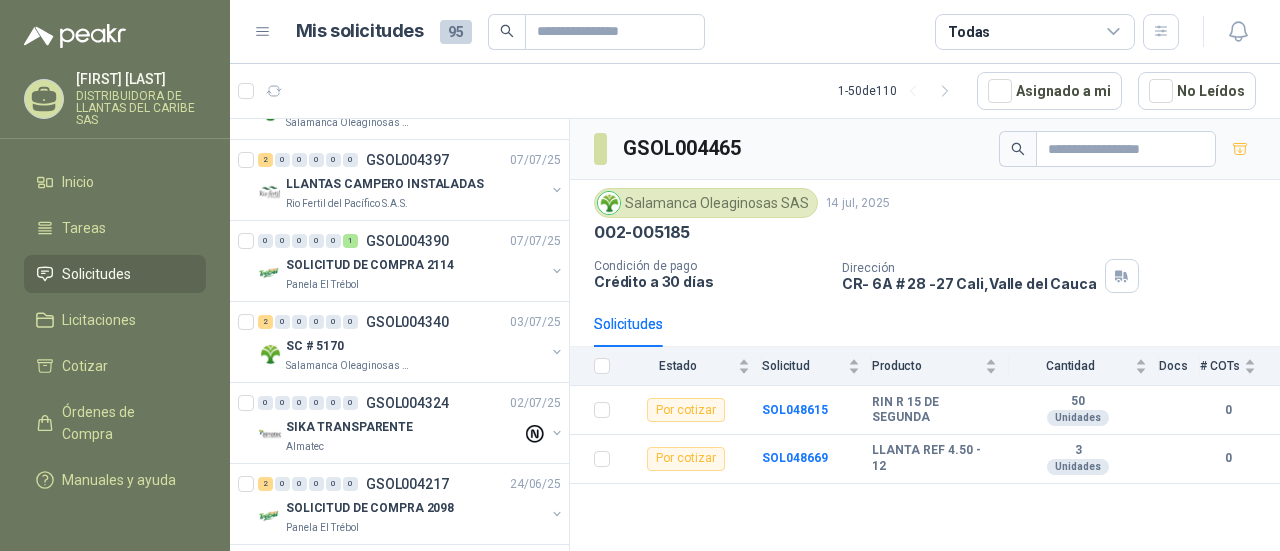 scroll, scrollTop: 304, scrollLeft: 0, axis: vertical 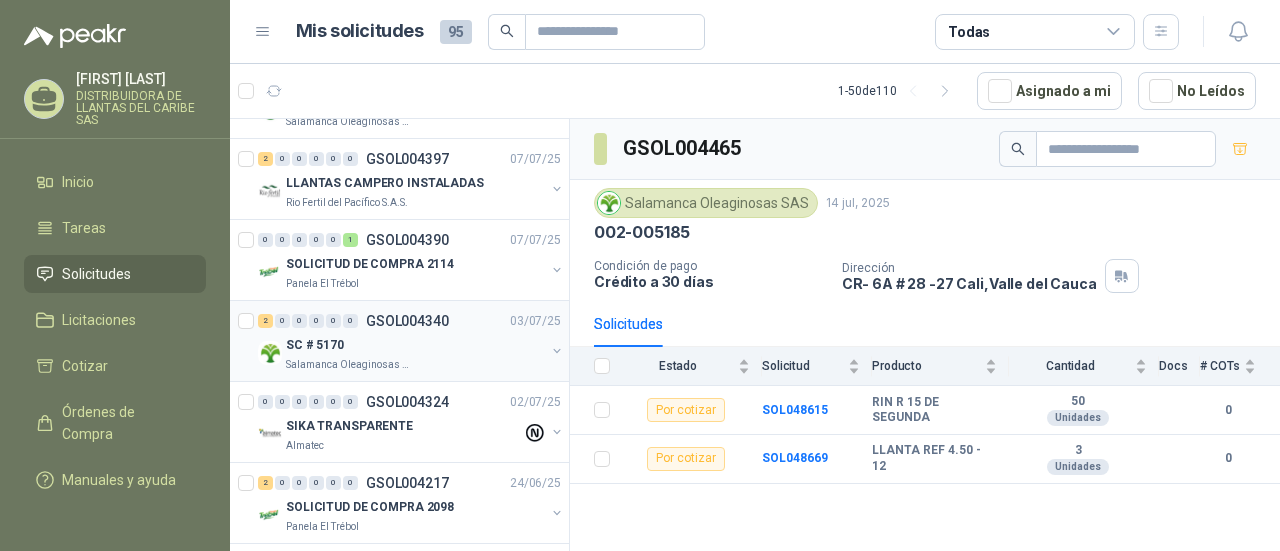 click on "SC # 5170" at bounding box center [415, 345] 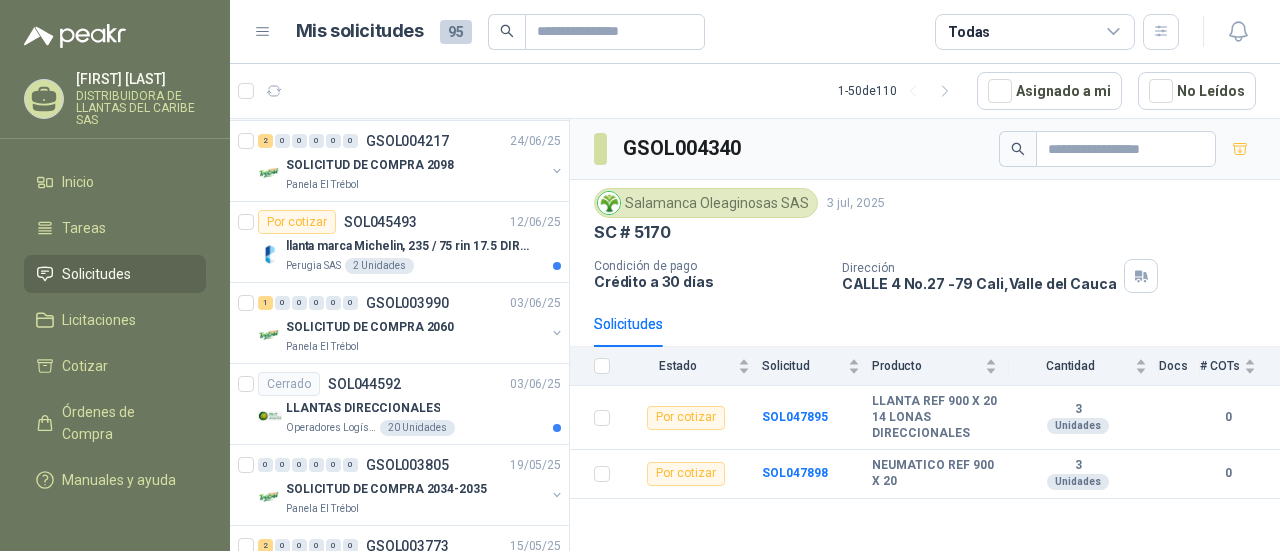 scroll, scrollTop: 647, scrollLeft: 0, axis: vertical 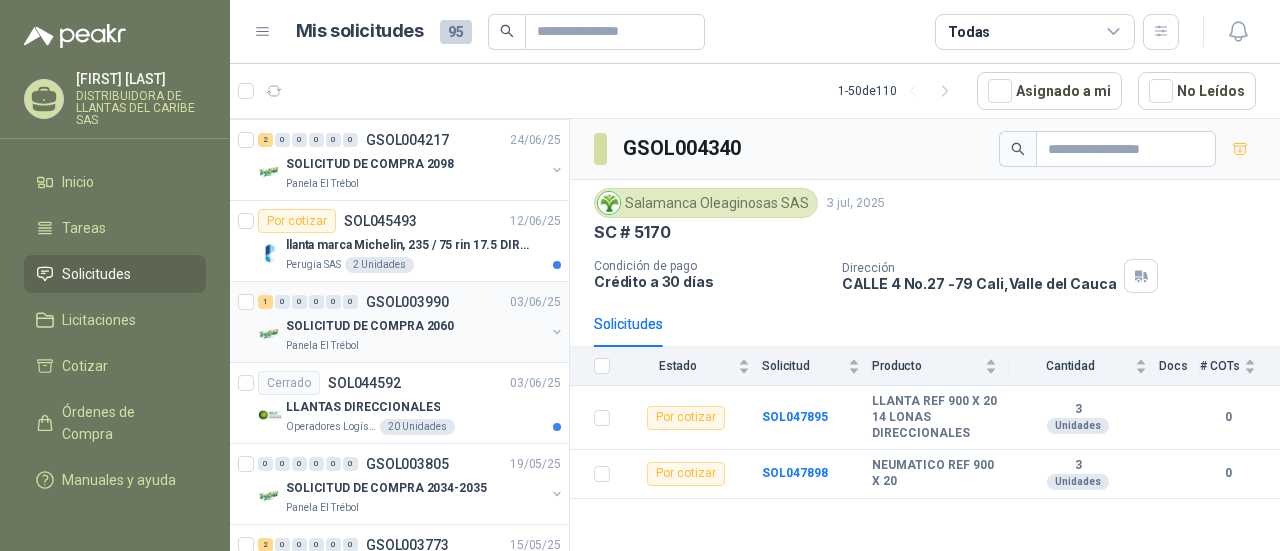 click on "SOLICITUD DE COMPRA 2060" at bounding box center [415, 326] 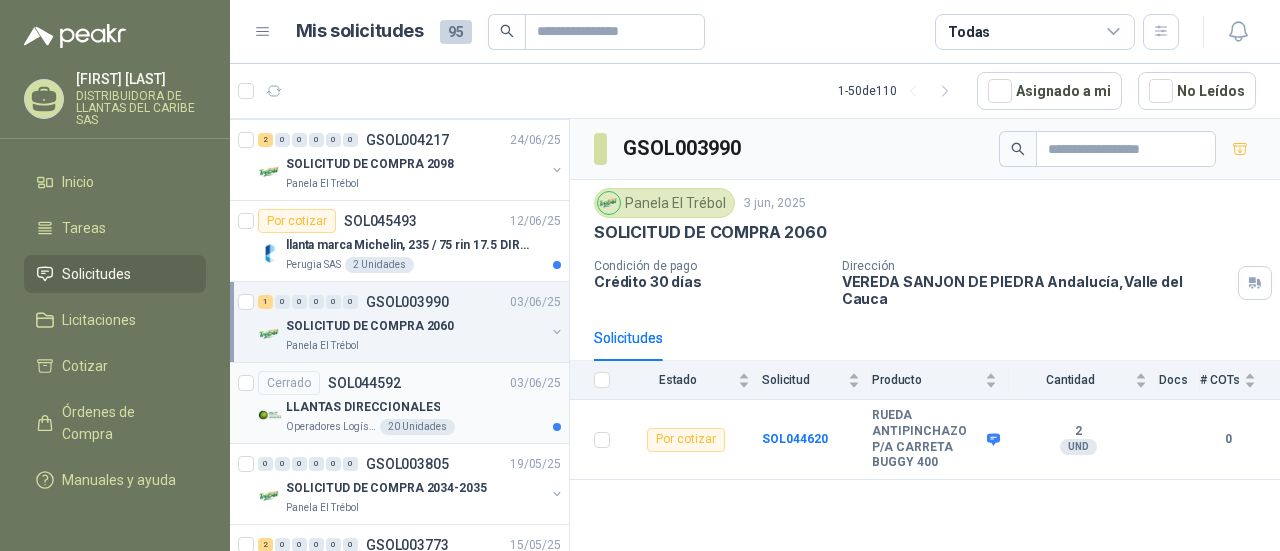 click on "LLANTAS DIRECCIONALES" at bounding box center (363, 407) 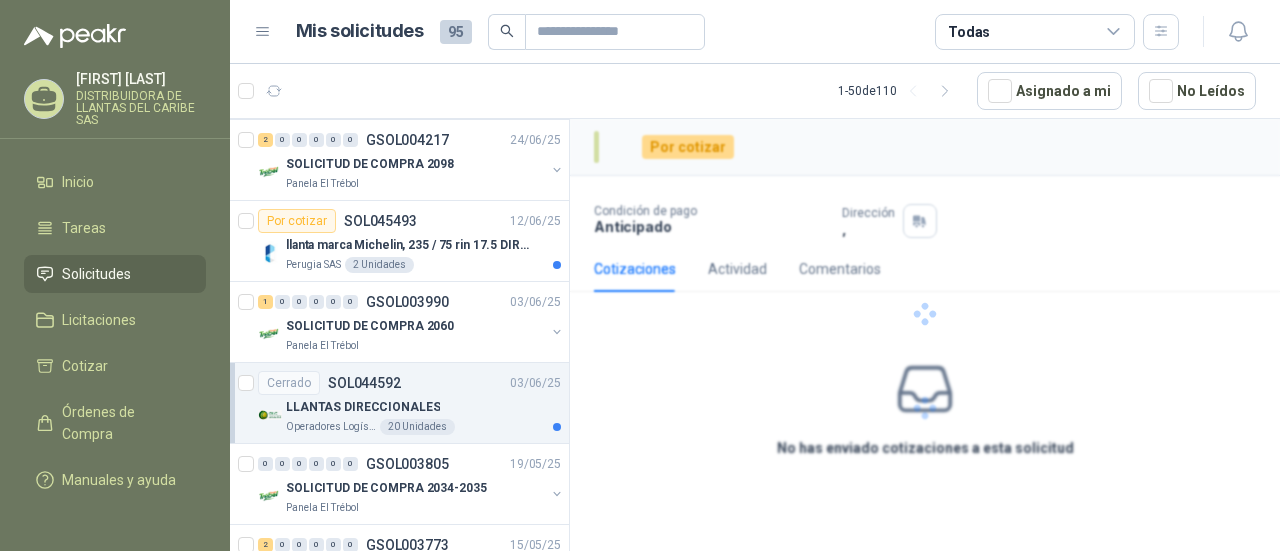 click on "LLANTAS DIRECCIONALES" at bounding box center (423, 407) 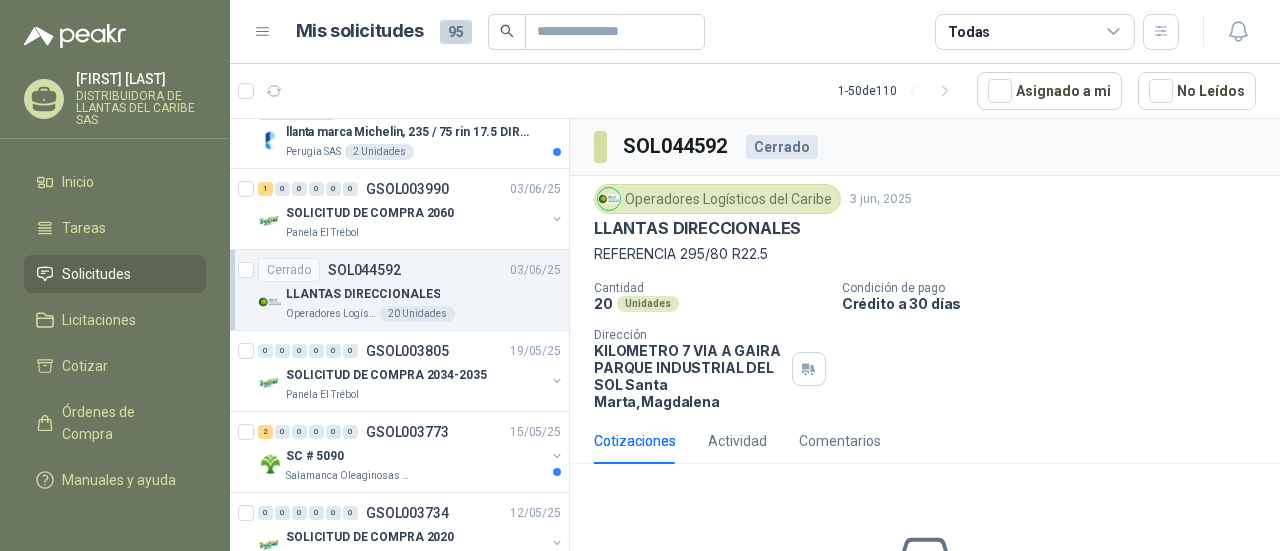 scroll, scrollTop: 761, scrollLeft: 0, axis: vertical 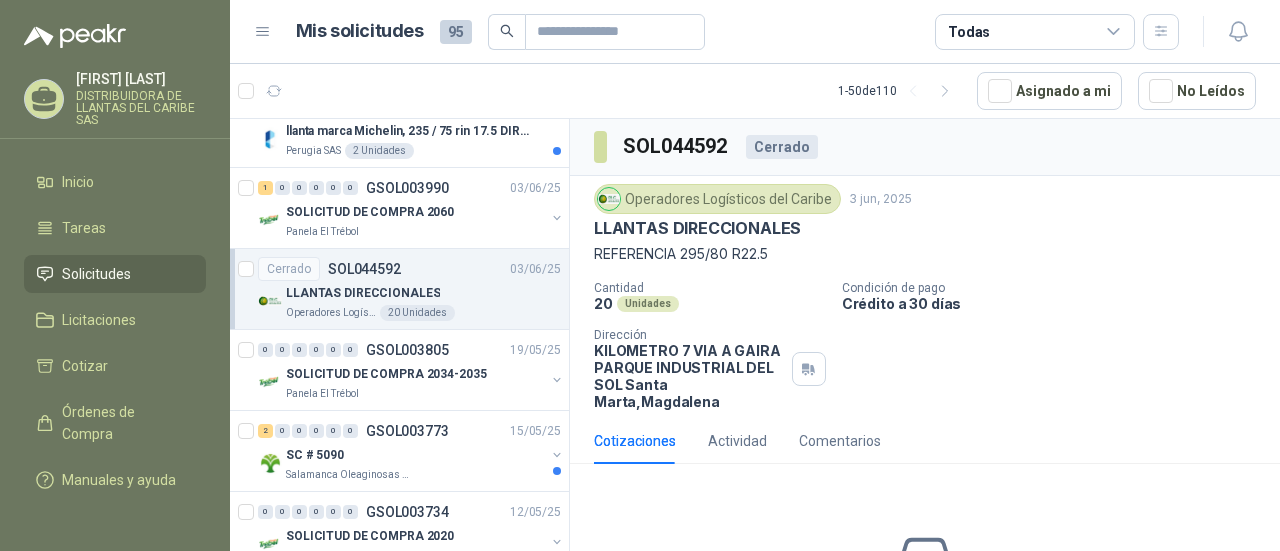 click on "SOLICITUD DE COMPRA 2034-2035" at bounding box center [386, 374] 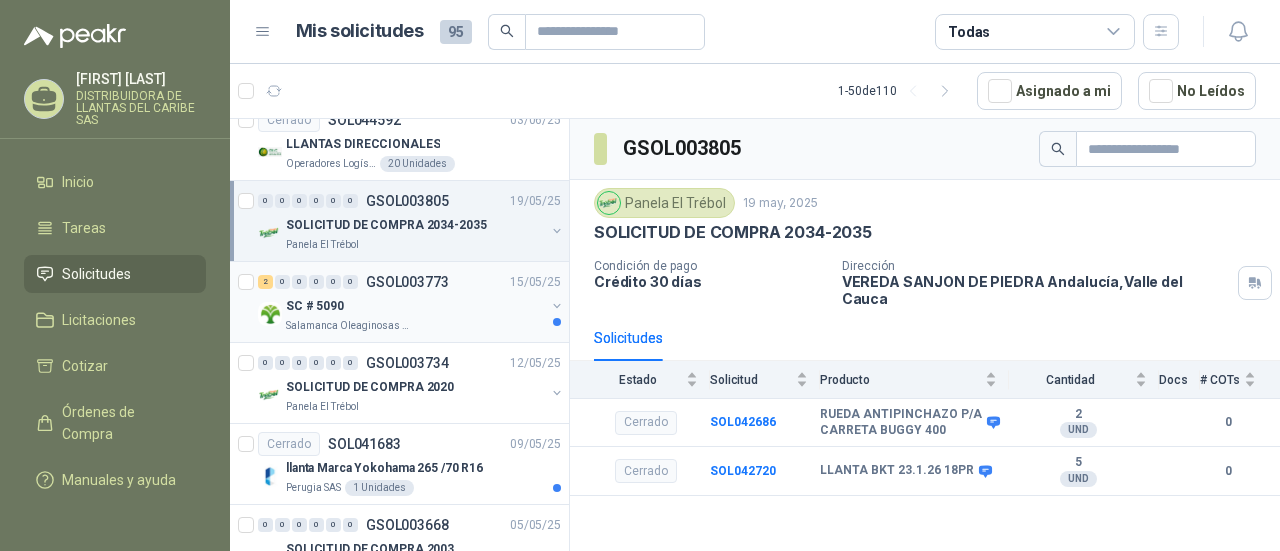 scroll, scrollTop: 911, scrollLeft: 0, axis: vertical 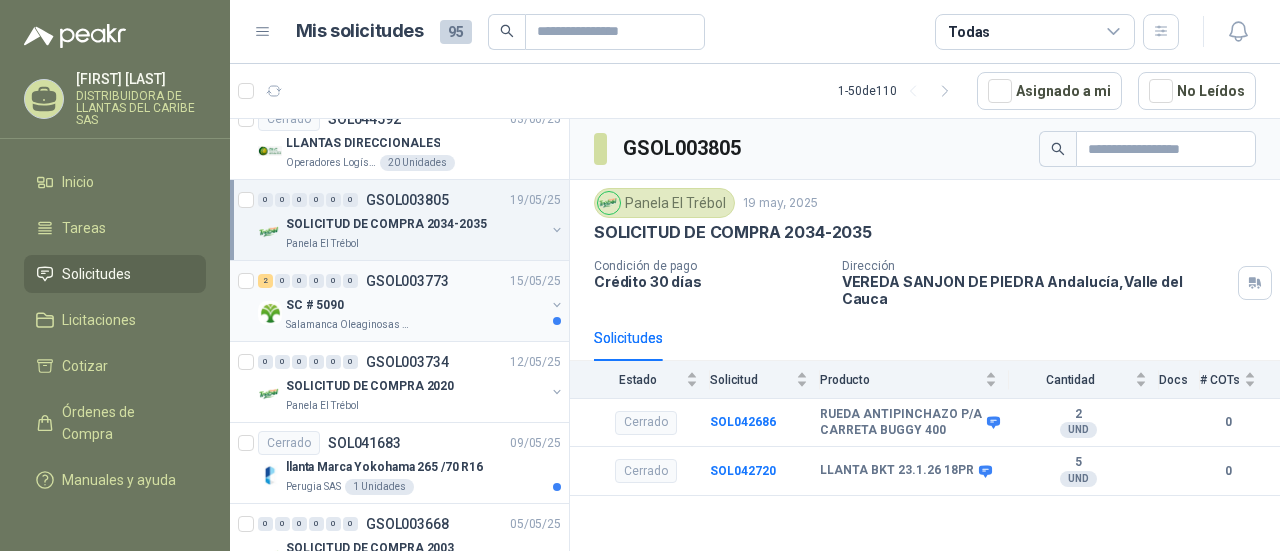 click on "Panela El Trébol" at bounding box center (415, 406) 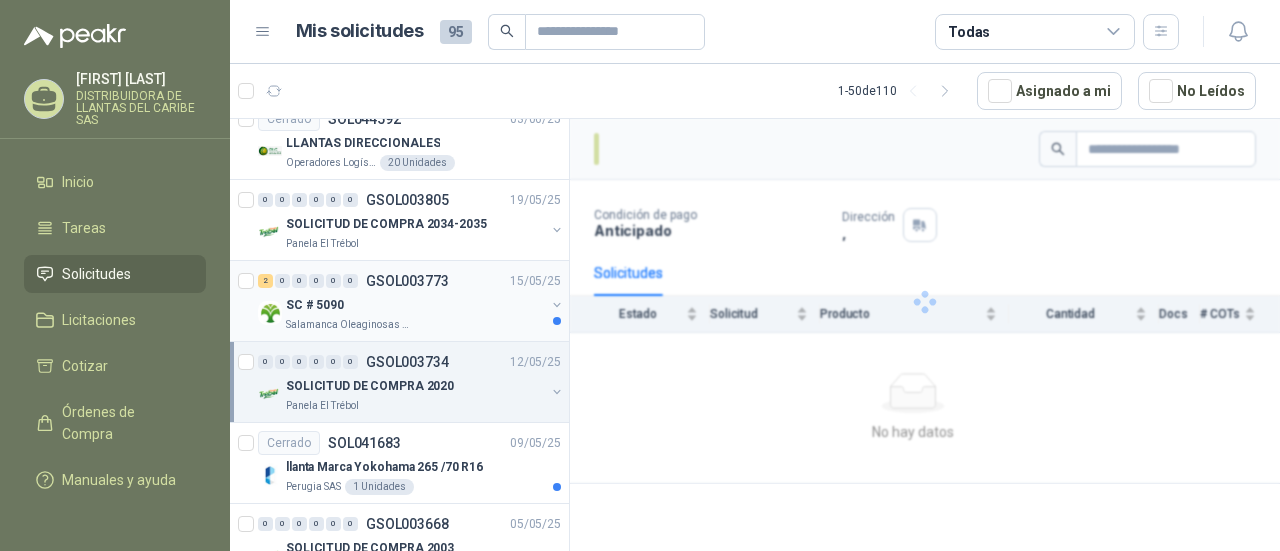click on "2   0   0   0   0   0   GSOL003773 [DATE]   SC # 5090 Salamanca Oleaginosas SAS" at bounding box center (399, 301) 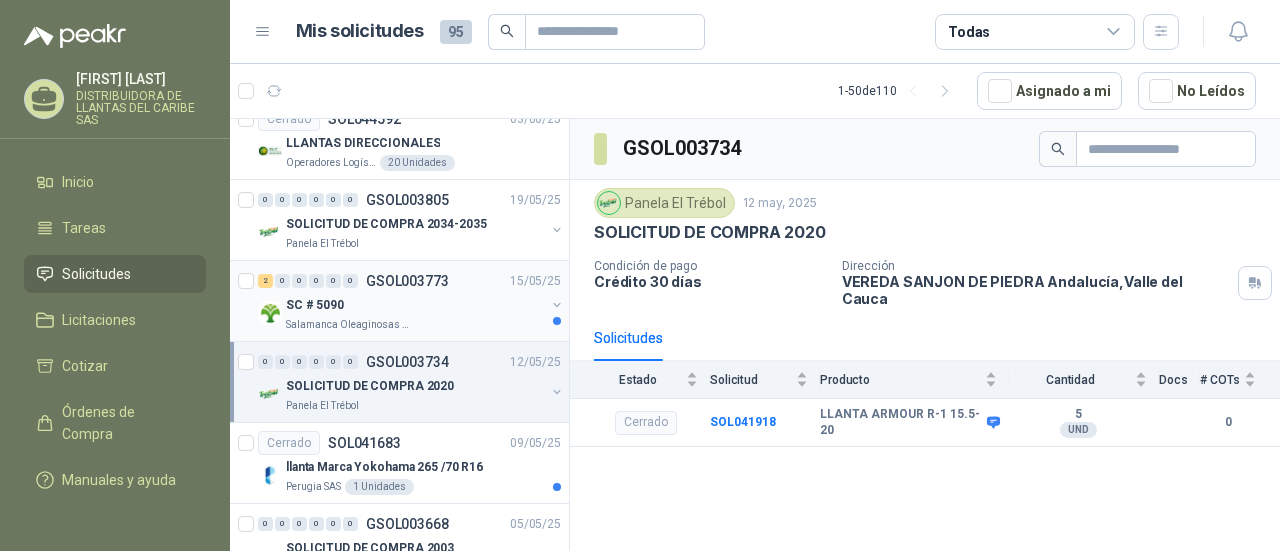 click on "2   0   0   0   0   0   GSOL003773 [DATE]   SC # 5090 Salamanca Oleaginosas SAS" at bounding box center (399, 301) 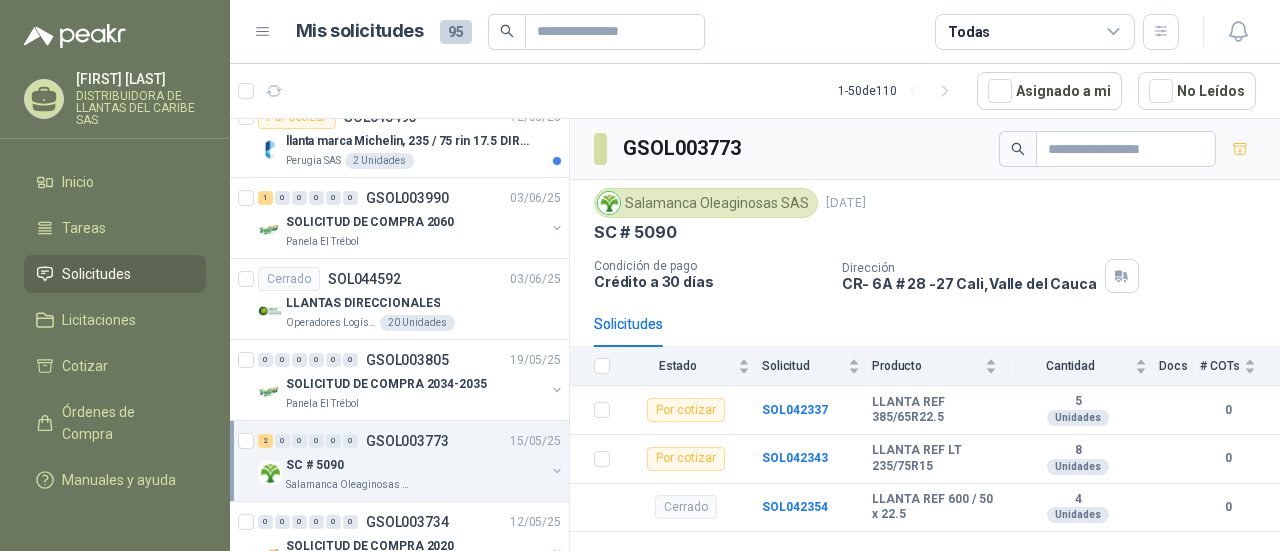 scroll, scrollTop: 732, scrollLeft: 0, axis: vertical 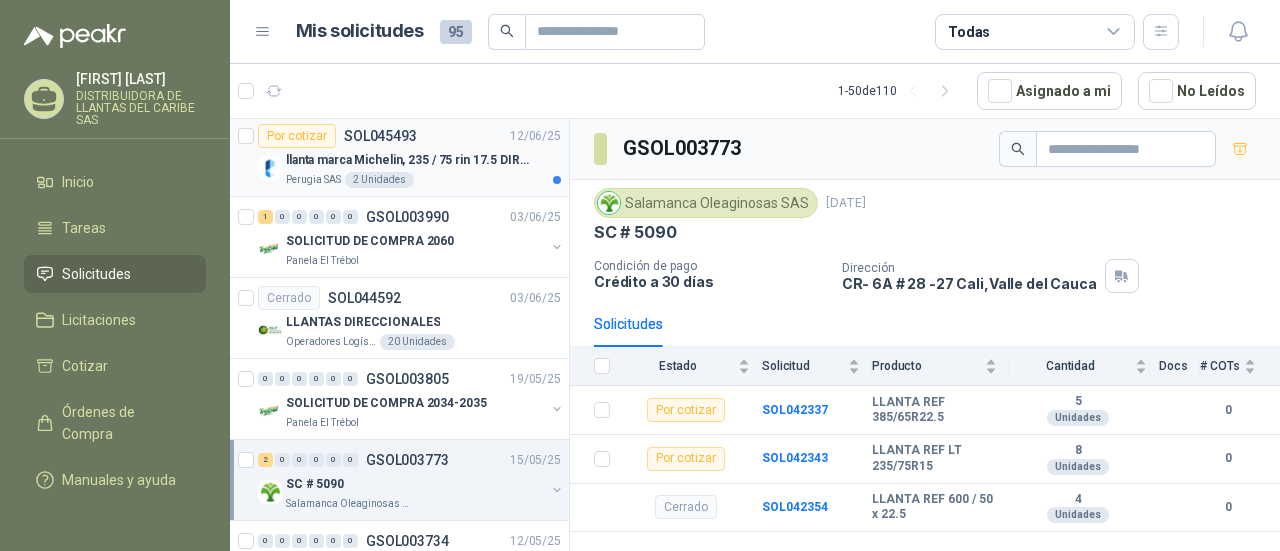 click on "llanta marca Michelin, 235 / 75 rin 17.5 DIRECCIONALES" at bounding box center [410, 160] 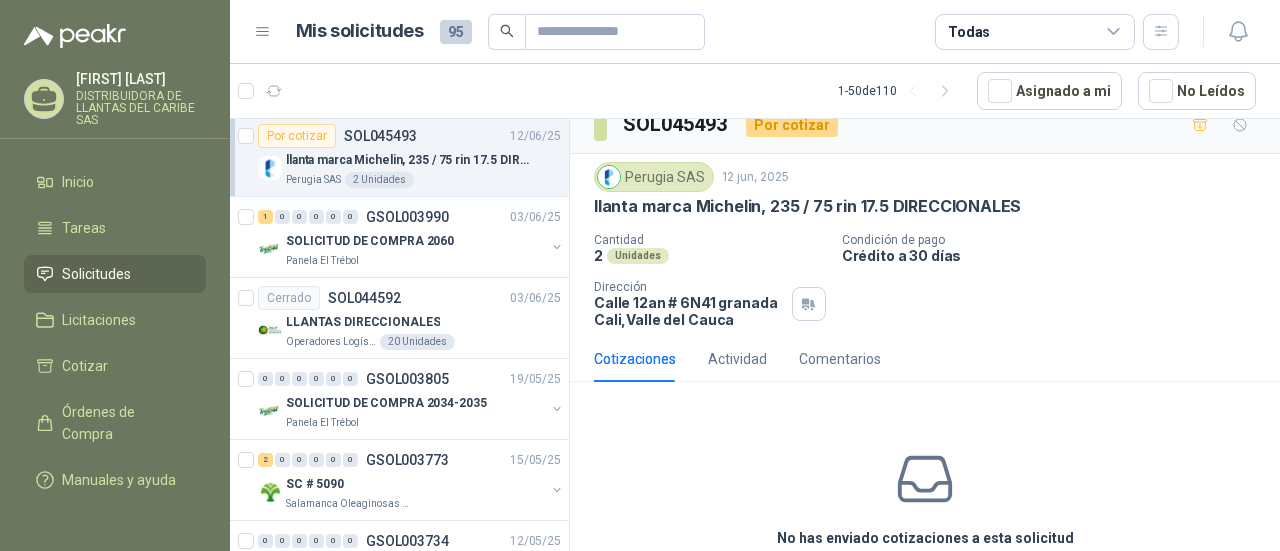 scroll, scrollTop: 18, scrollLeft: 0, axis: vertical 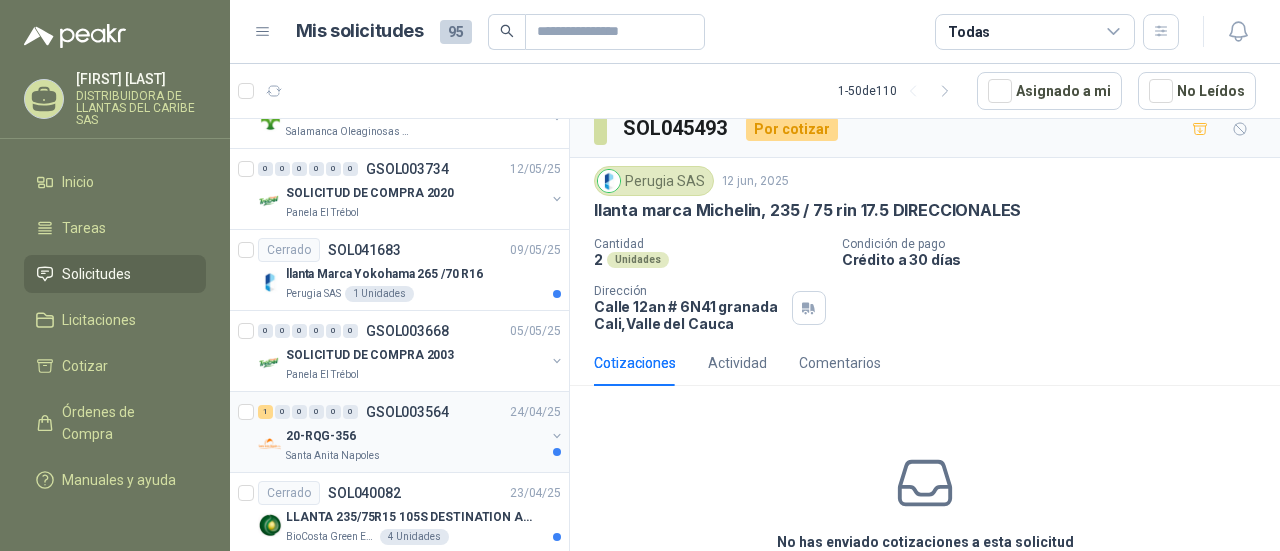 click on "Santa Anita Napoles" at bounding box center (333, 456) 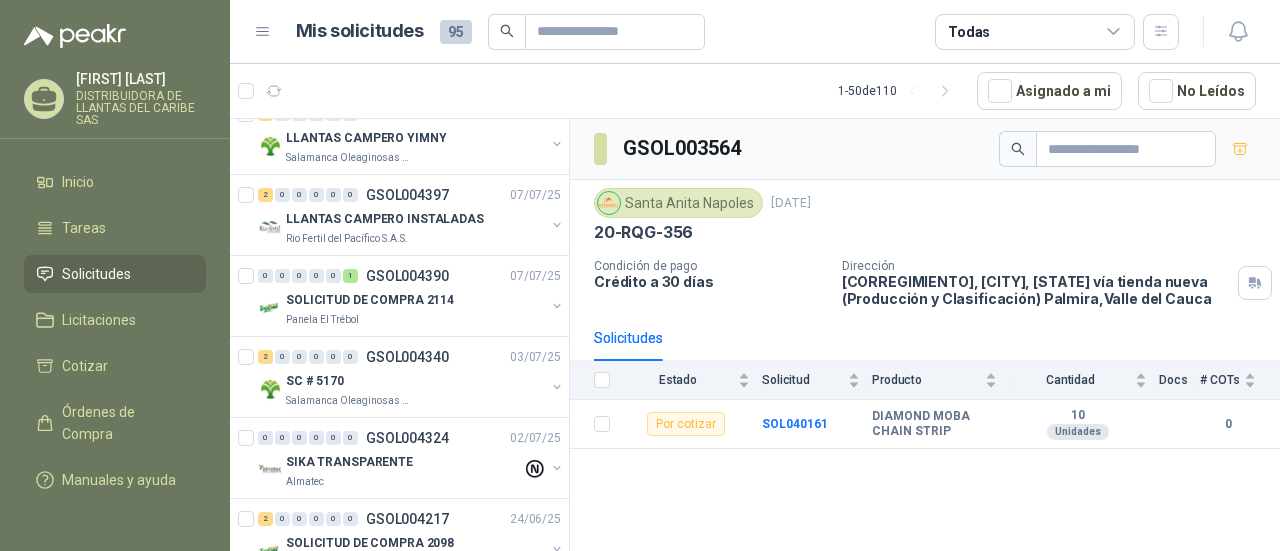 scroll, scrollTop: 0, scrollLeft: 0, axis: both 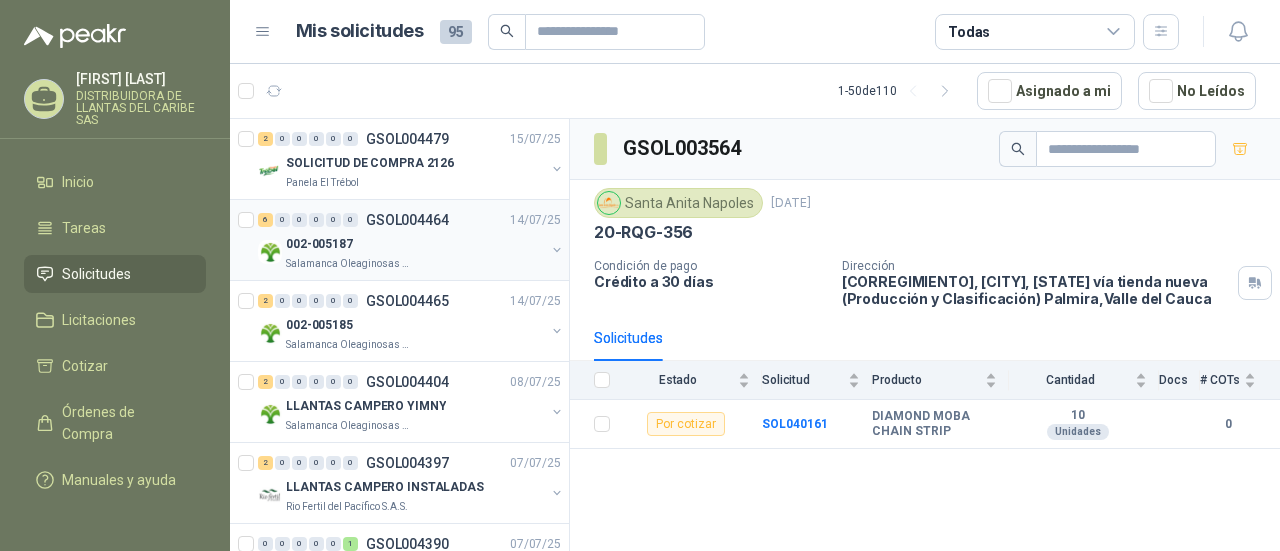 click on "6   0   0   0   0   0   GSOL004464 14/07/25" at bounding box center [411, 220] 